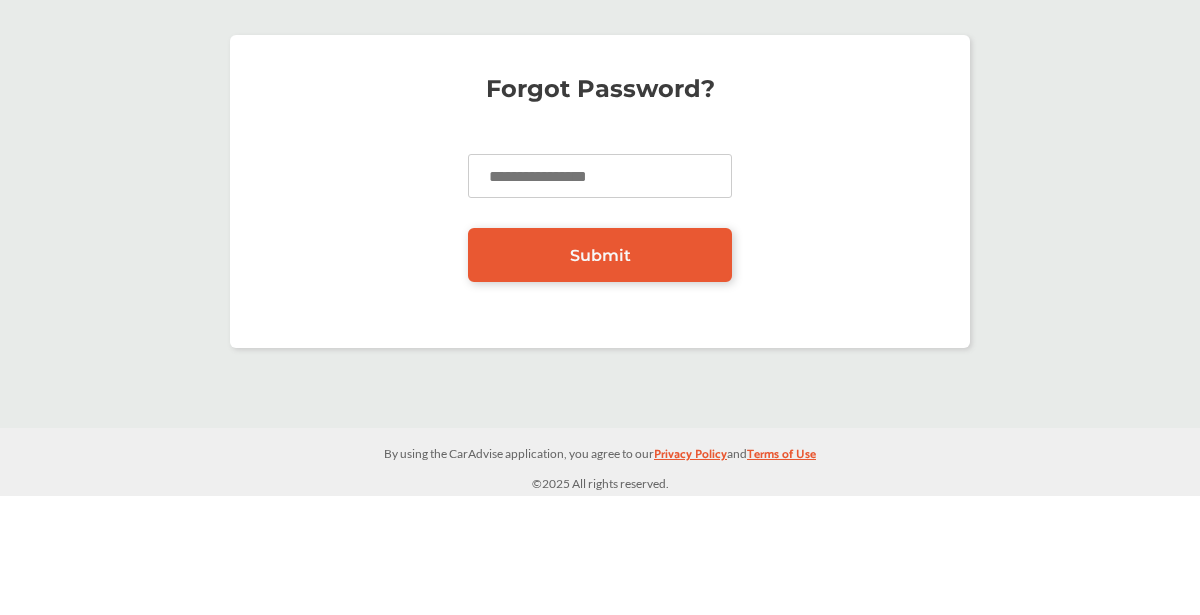 scroll, scrollTop: 0, scrollLeft: 0, axis: both 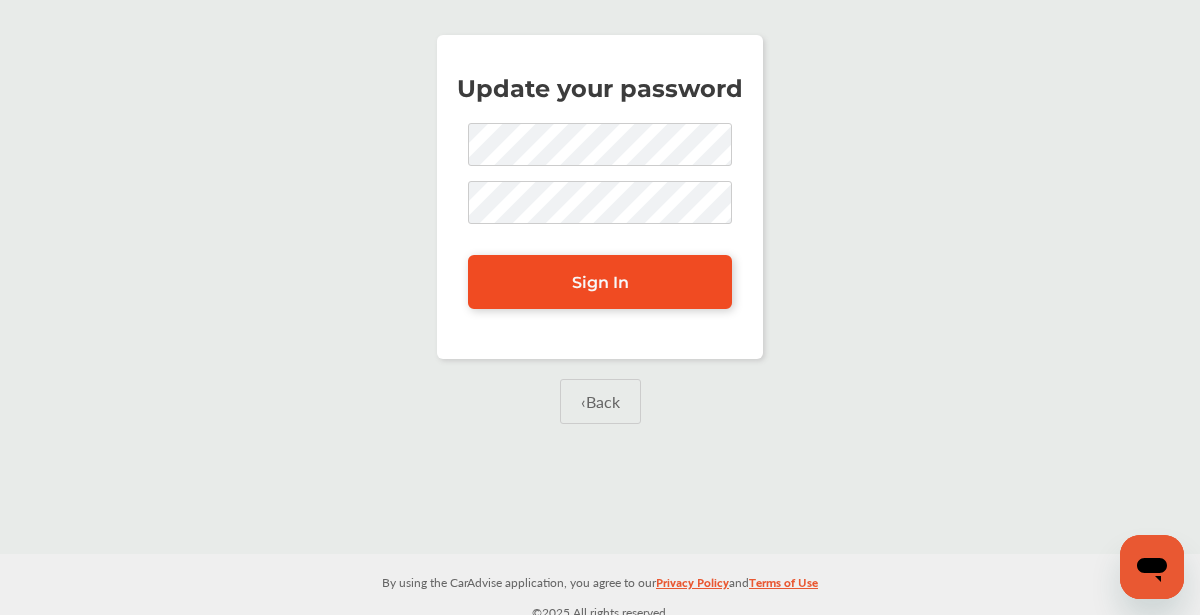 click on "Sign In" at bounding box center [600, 282] 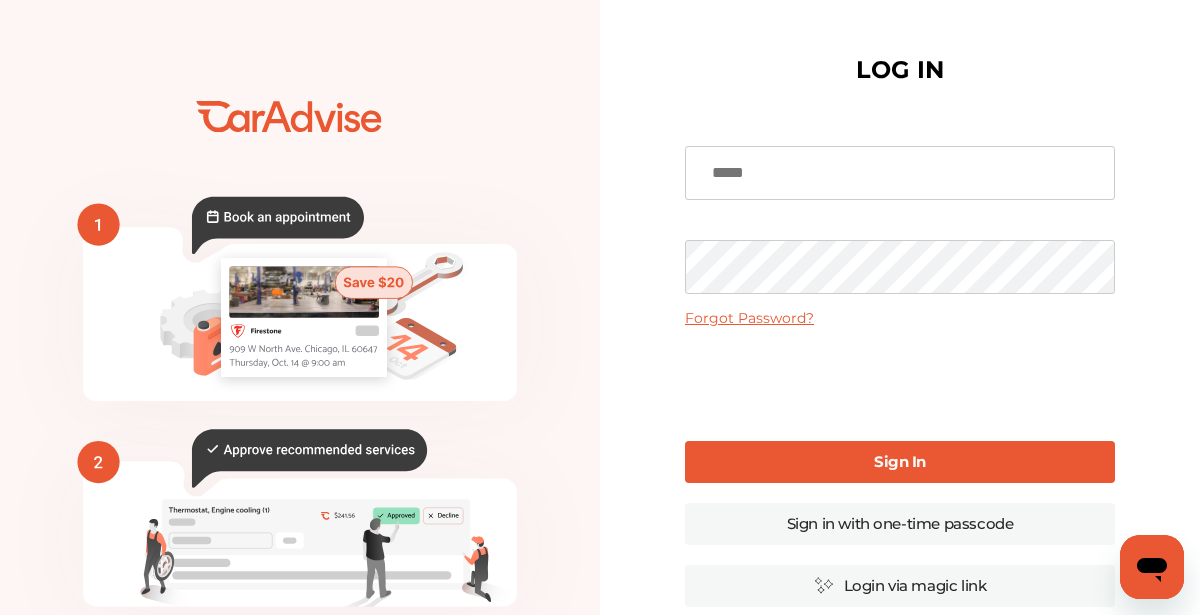 click at bounding box center (900, 173) 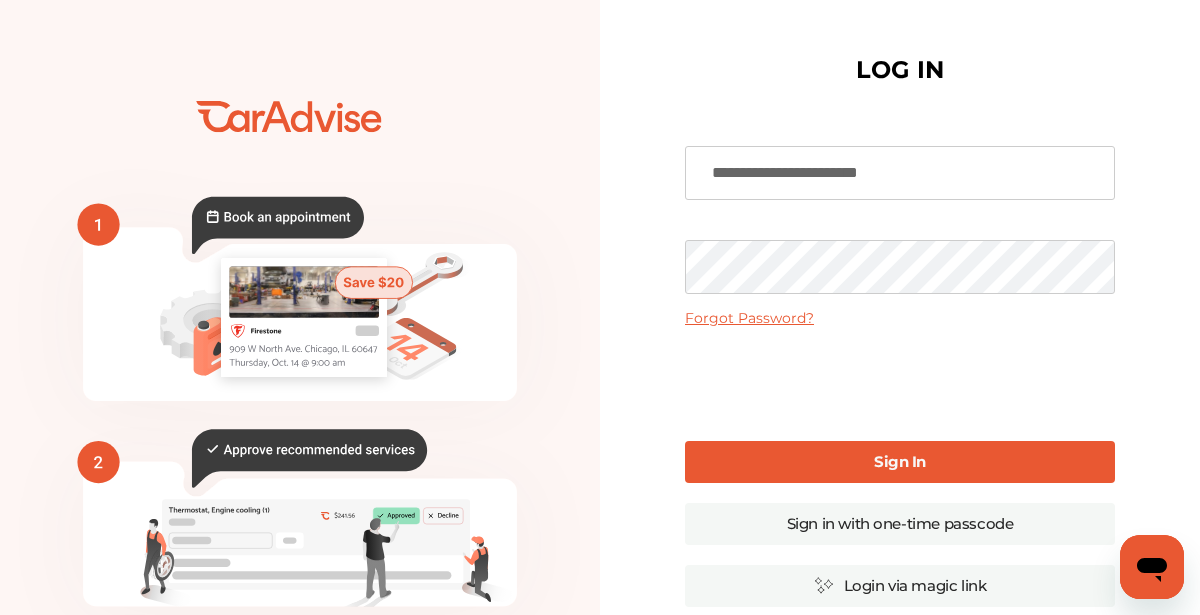 click on "Sign In" at bounding box center [900, 462] 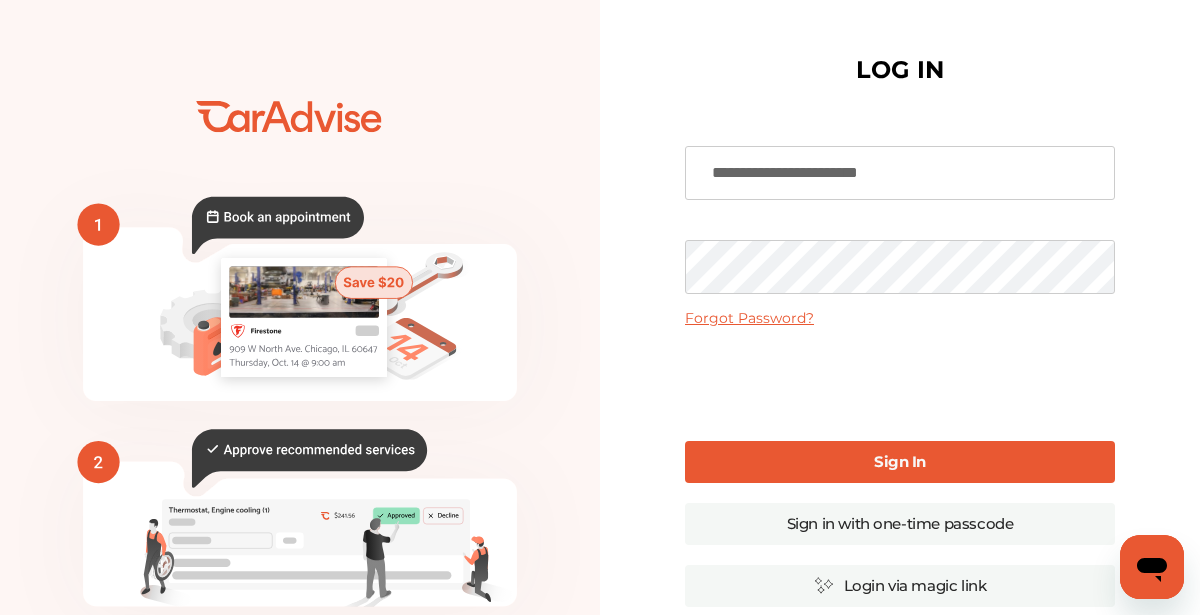 click on "Sign In" at bounding box center [900, 461] 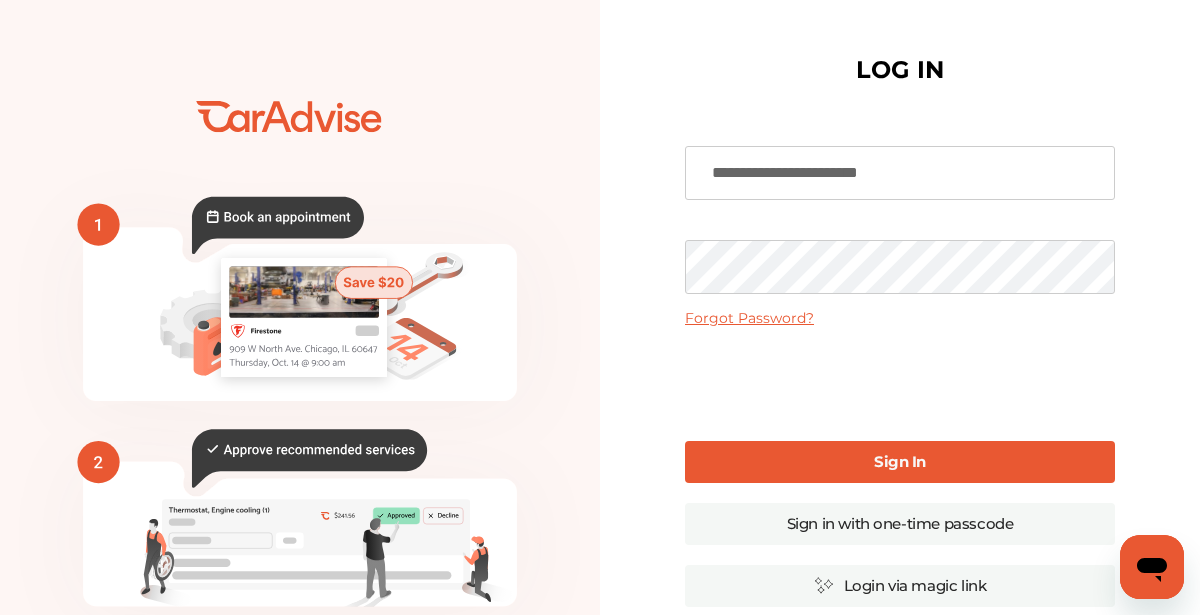 click on "**********" at bounding box center [900, 173] 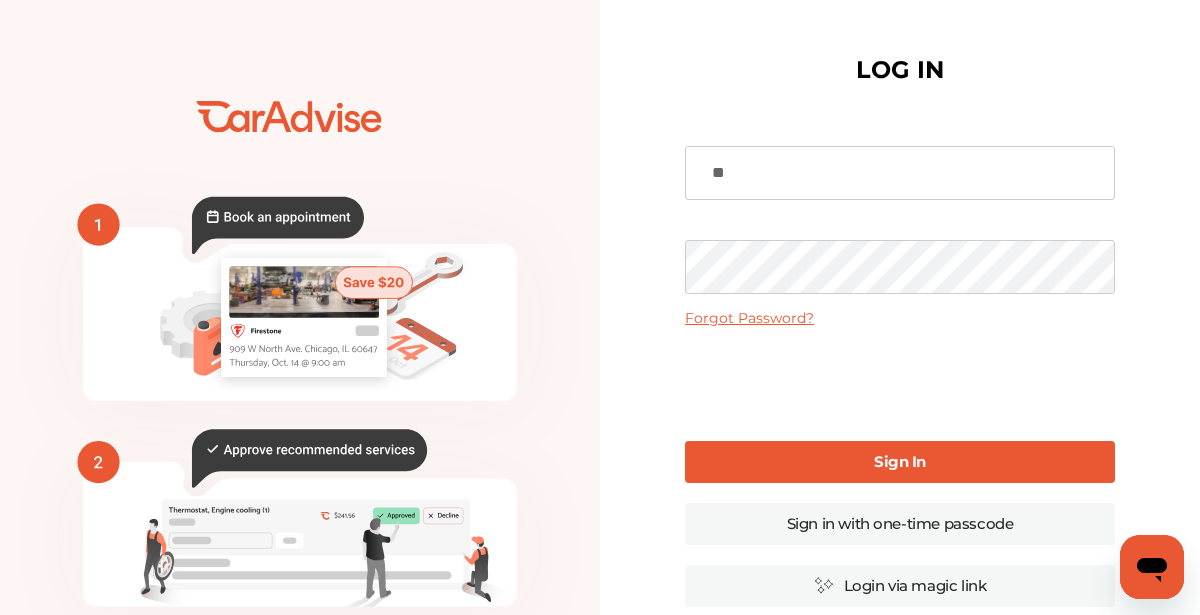 type on "*" 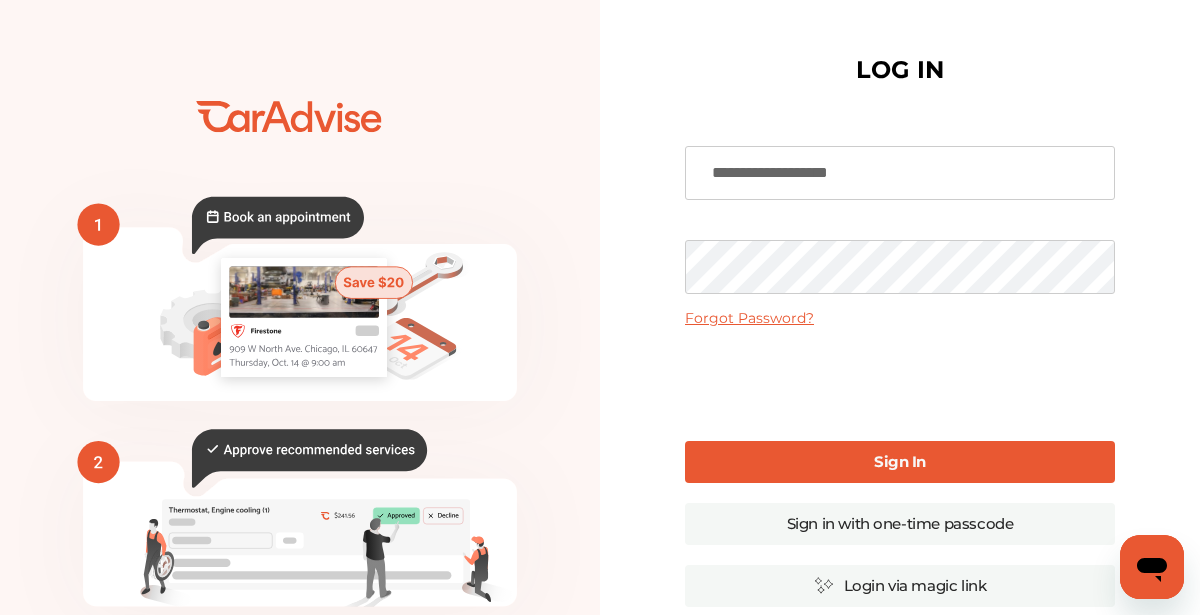 click on "Sign In" at bounding box center (900, 462) 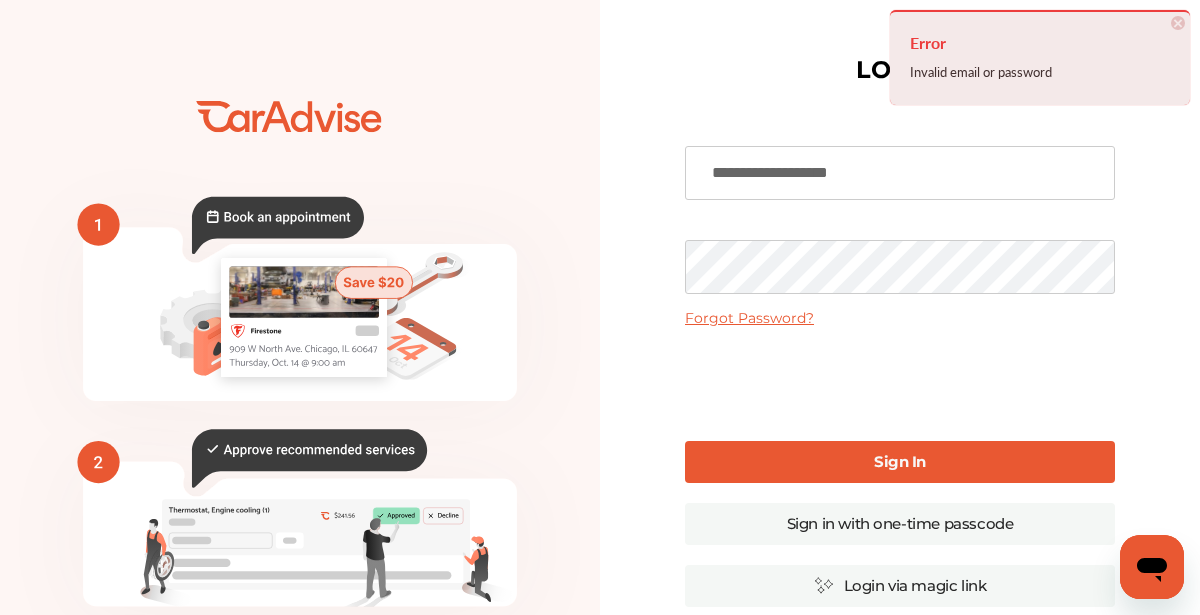click on "**********" at bounding box center [900, 173] 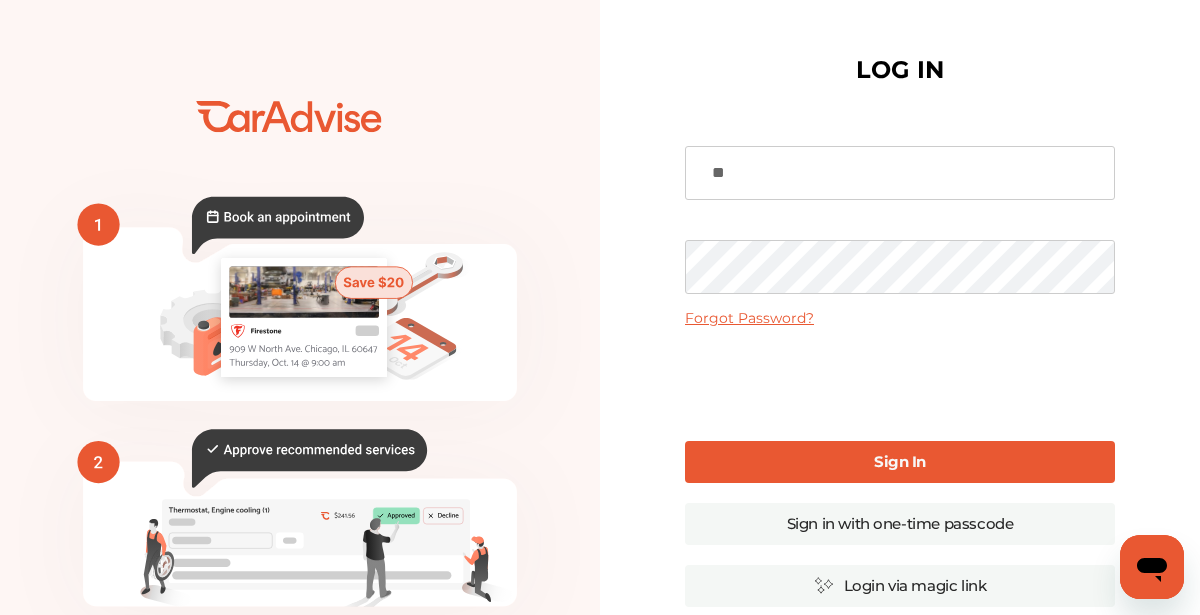 type on "*" 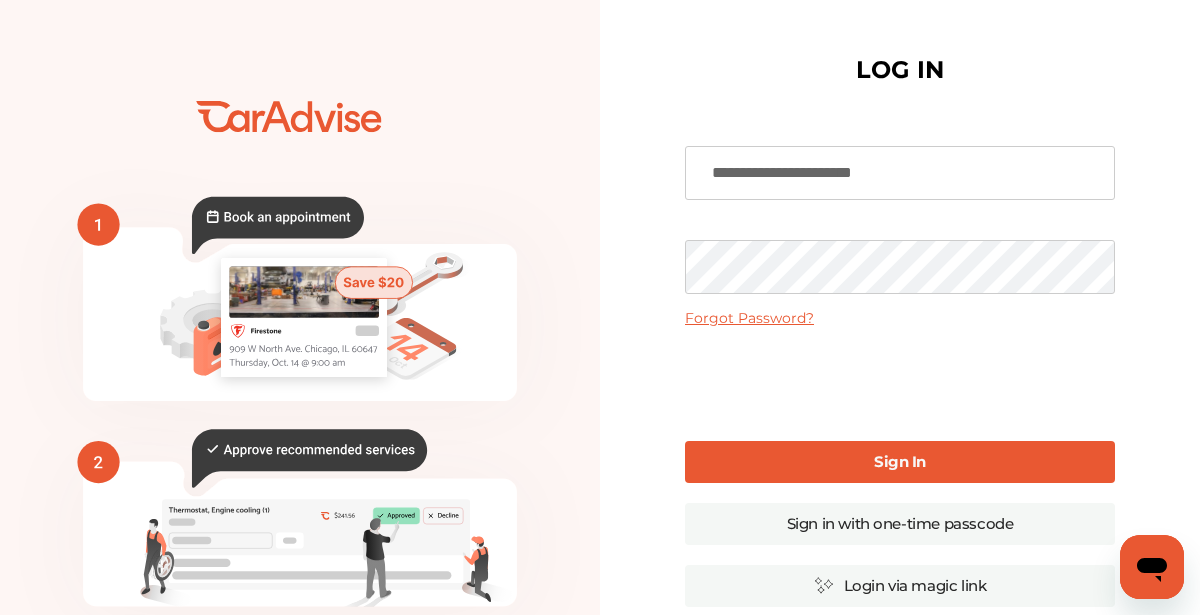 click on "Sign In" at bounding box center [900, 462] 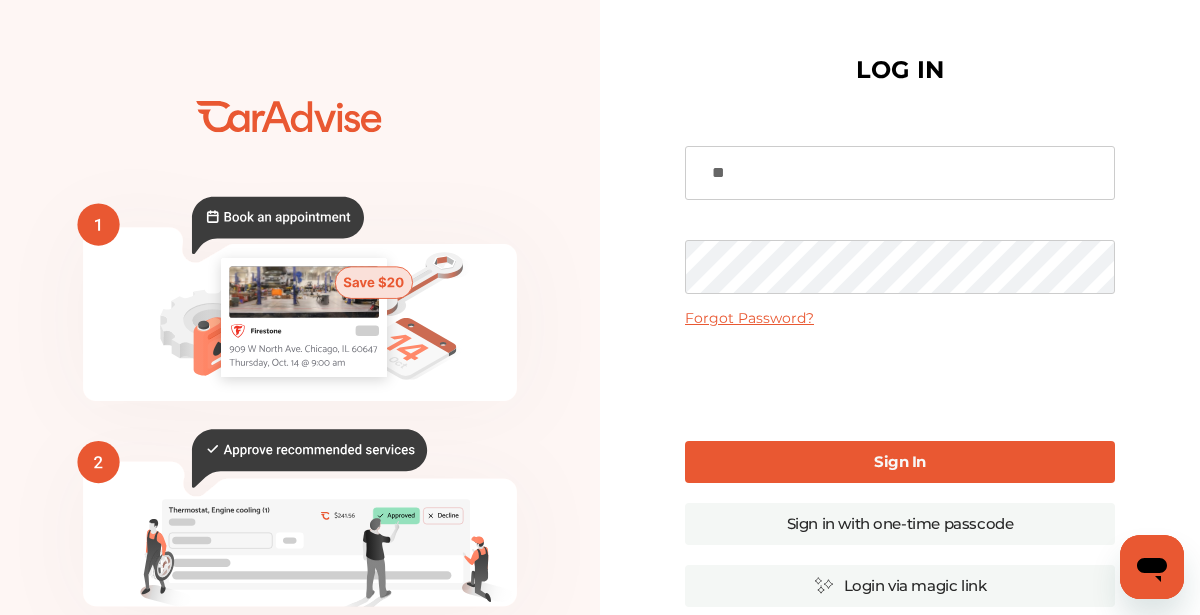 type on "*" 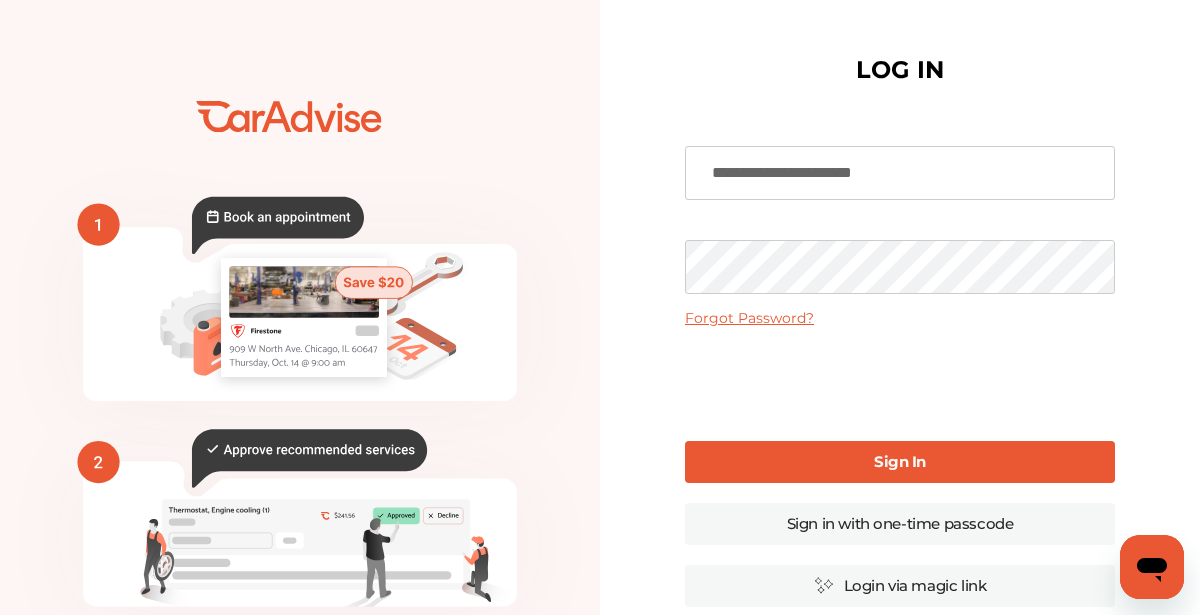 click on "Sign In" at bounding box center (900, 462) 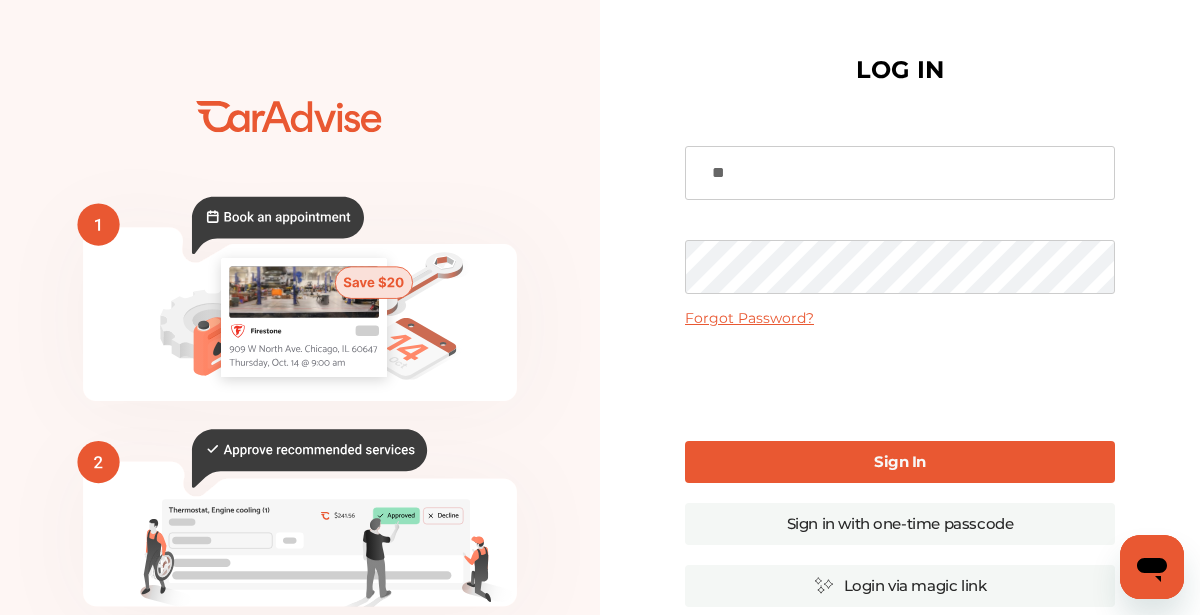 type on "*" 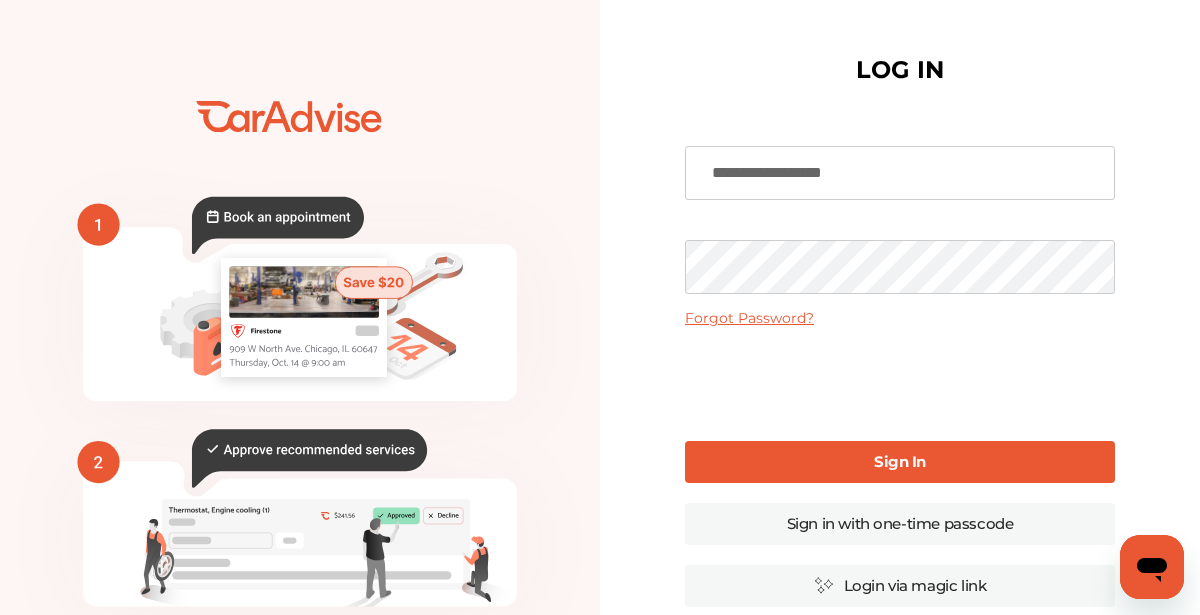 type on "**********" 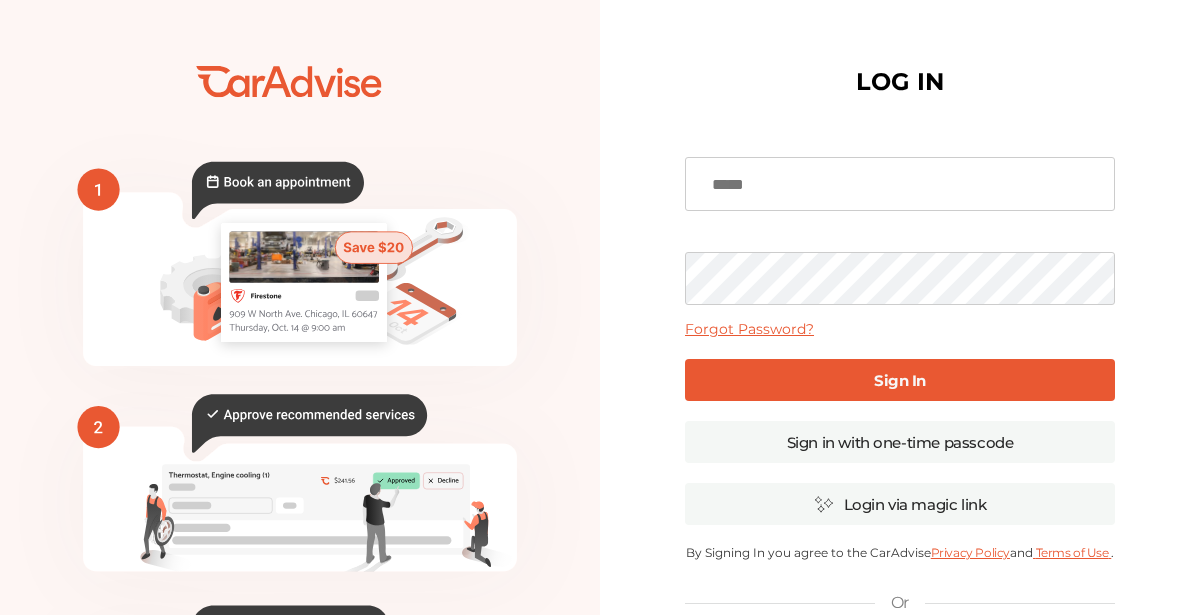 scroll, scrollTop: 0, scrollLeft: 0, axis: both 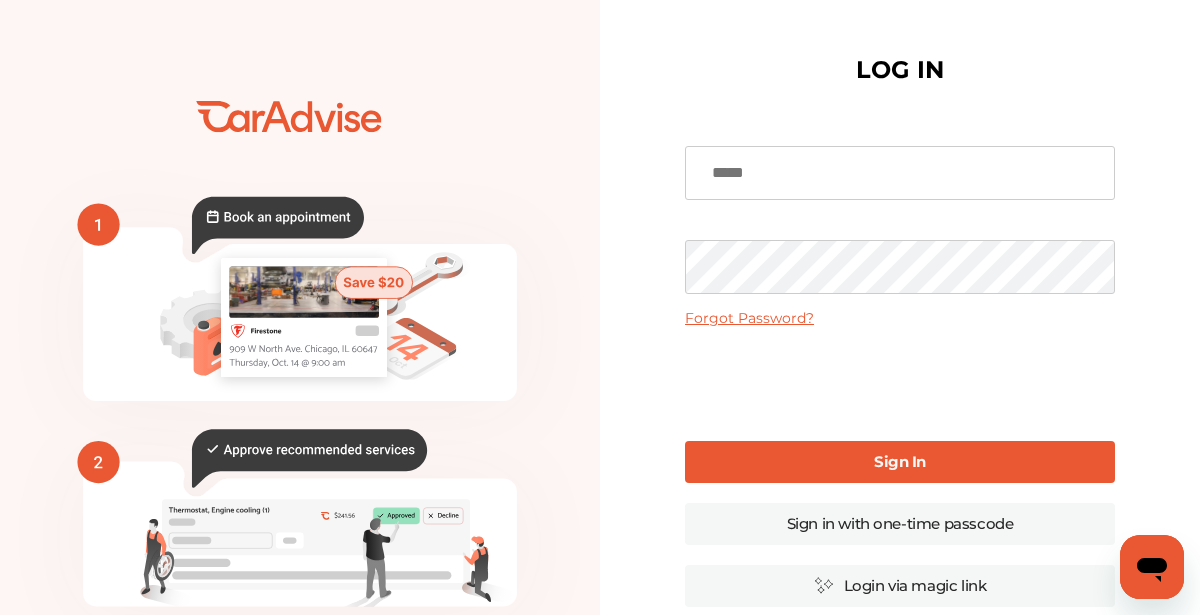 click at bounding box center (900, 173) 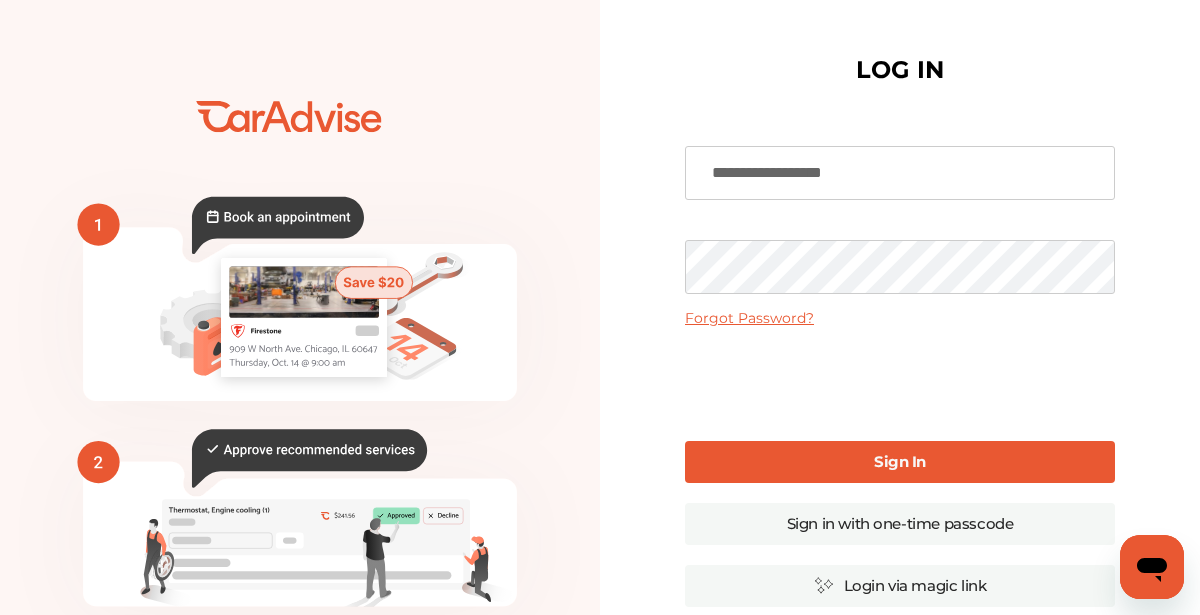 type on "**********" 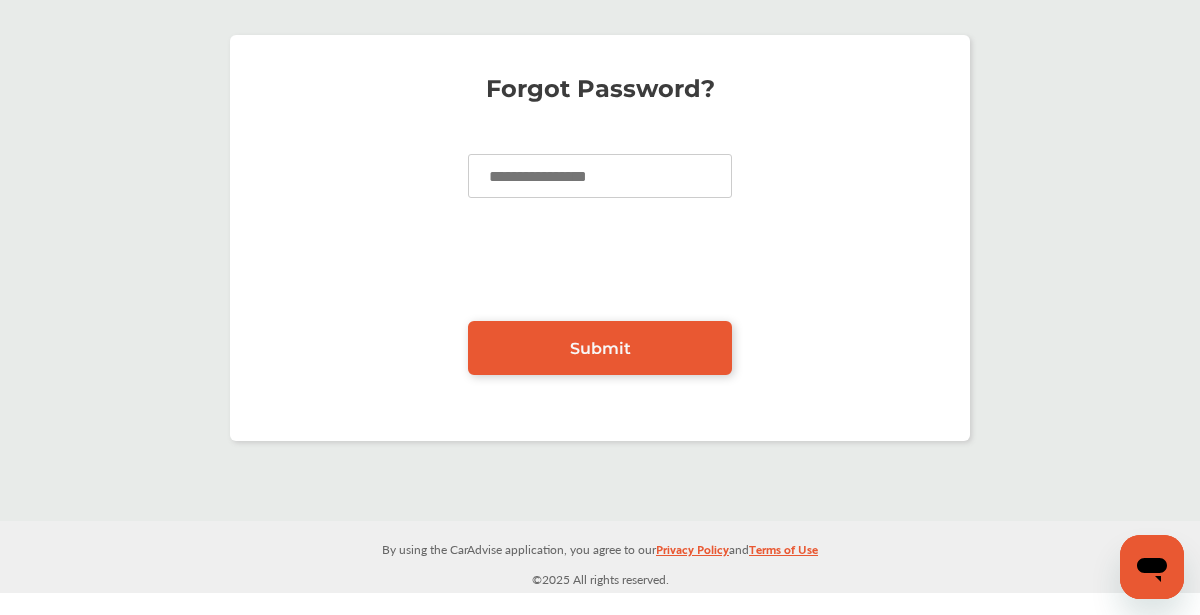 click at bounding box center (600, 176) 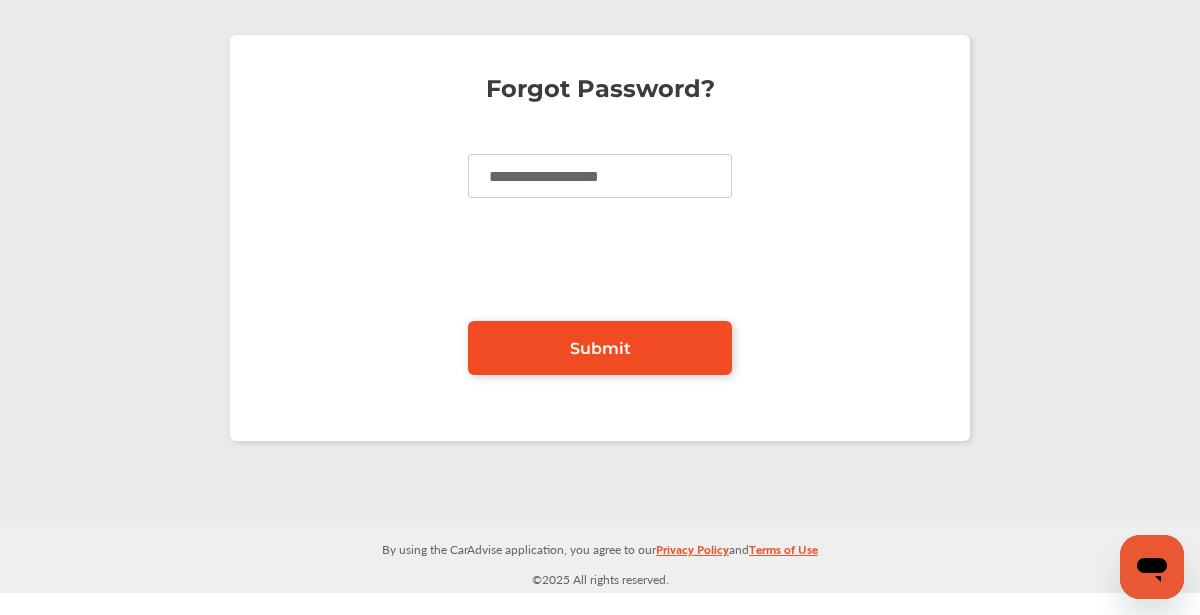 click on "Submit" at bounding box center (600, 348) 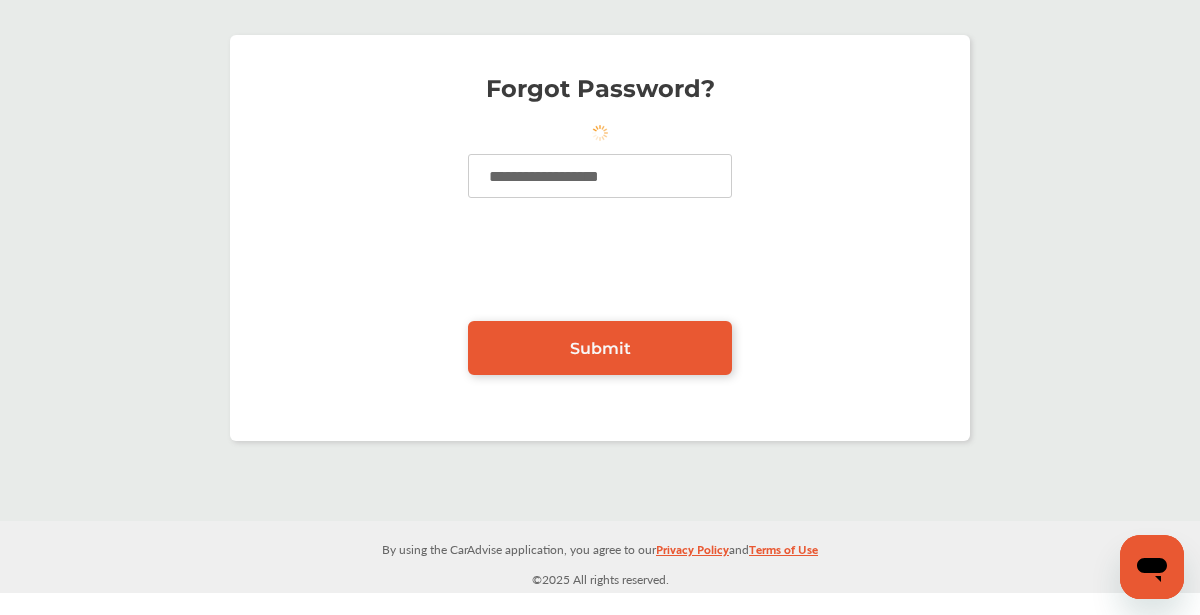 click on "**********" at bounding box center (600, 176) 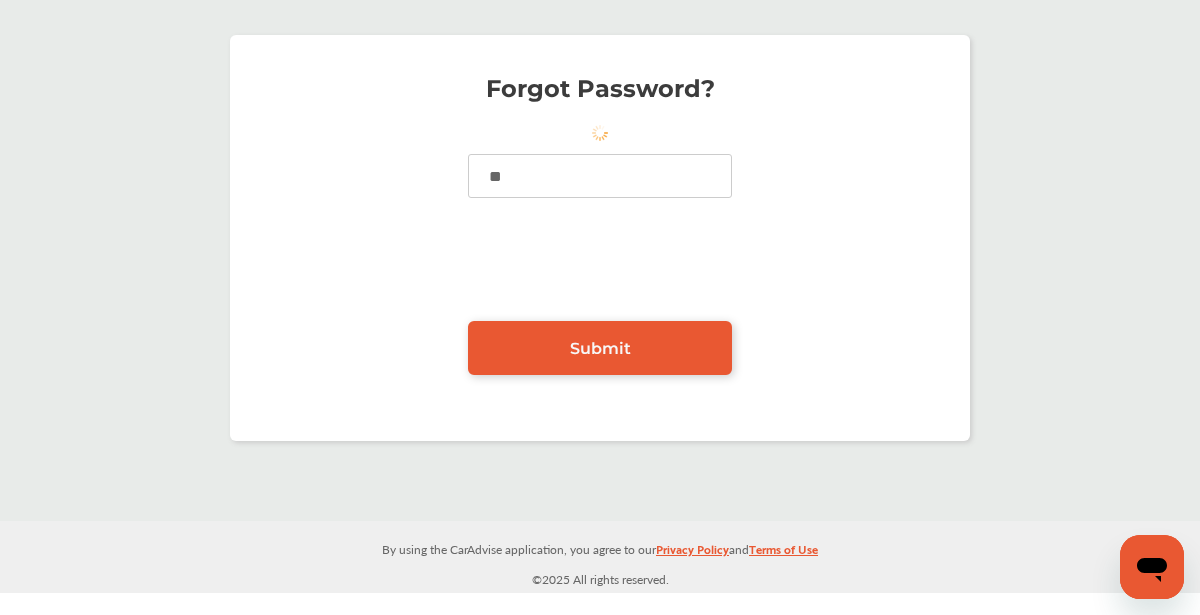 type on "*" 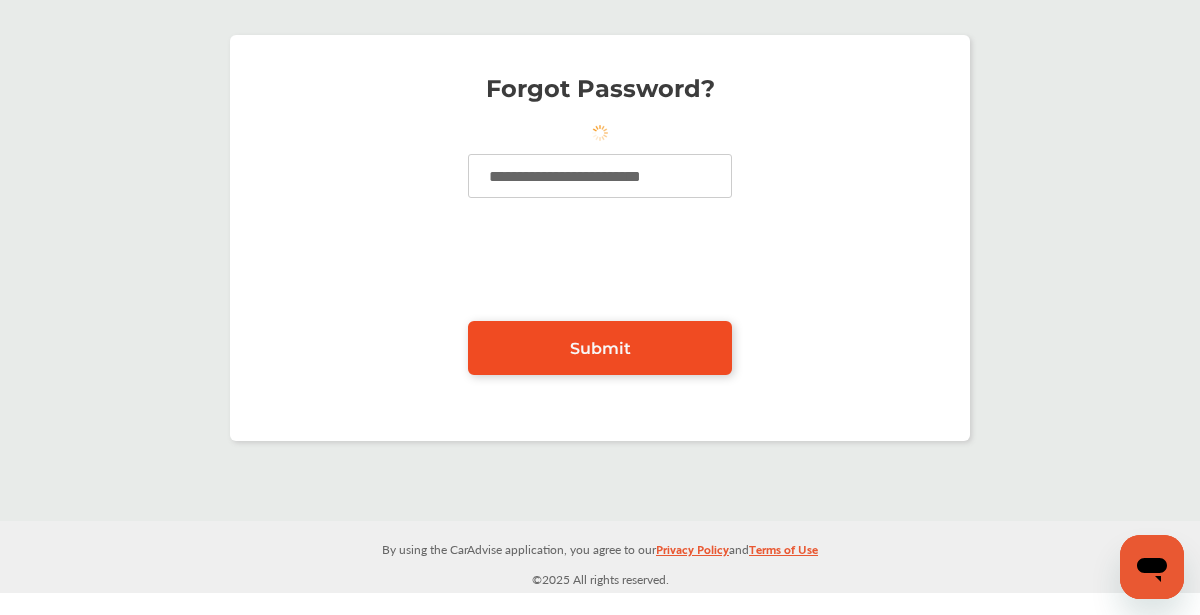 click on "Submit" at bounding box center [600, 348] 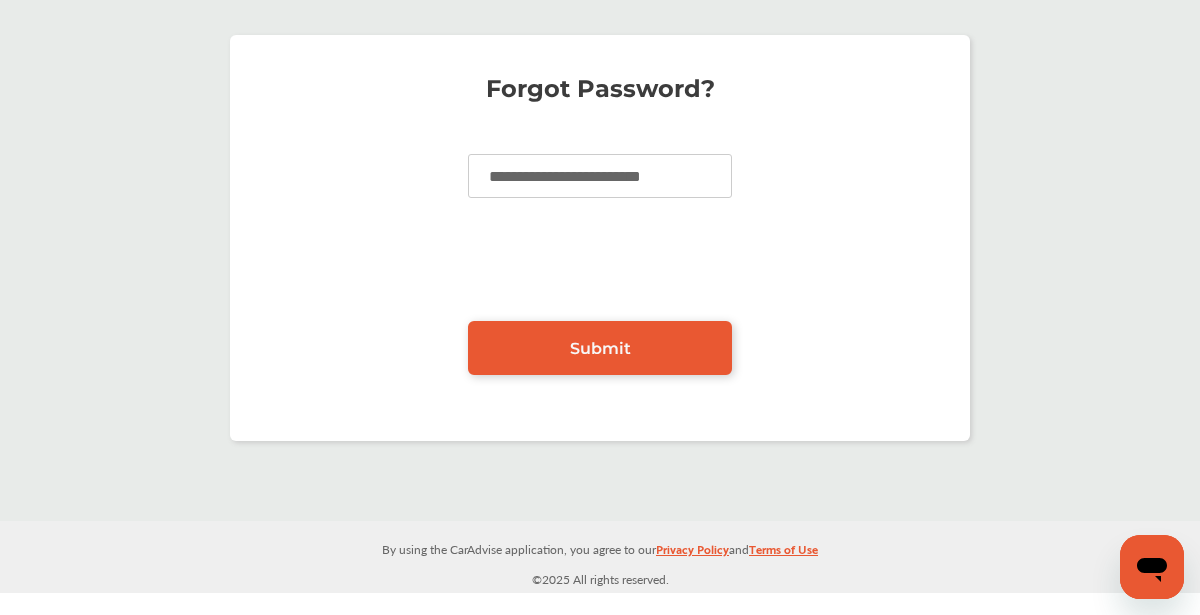 click on "**********" at bounding box center (600, 176) 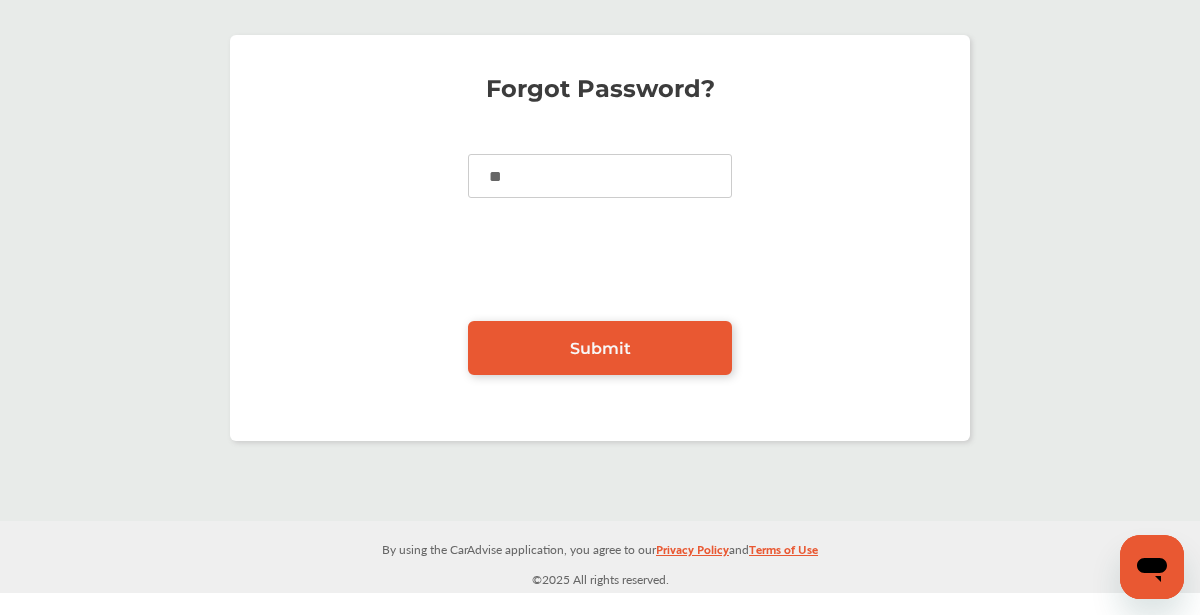 type on "*" 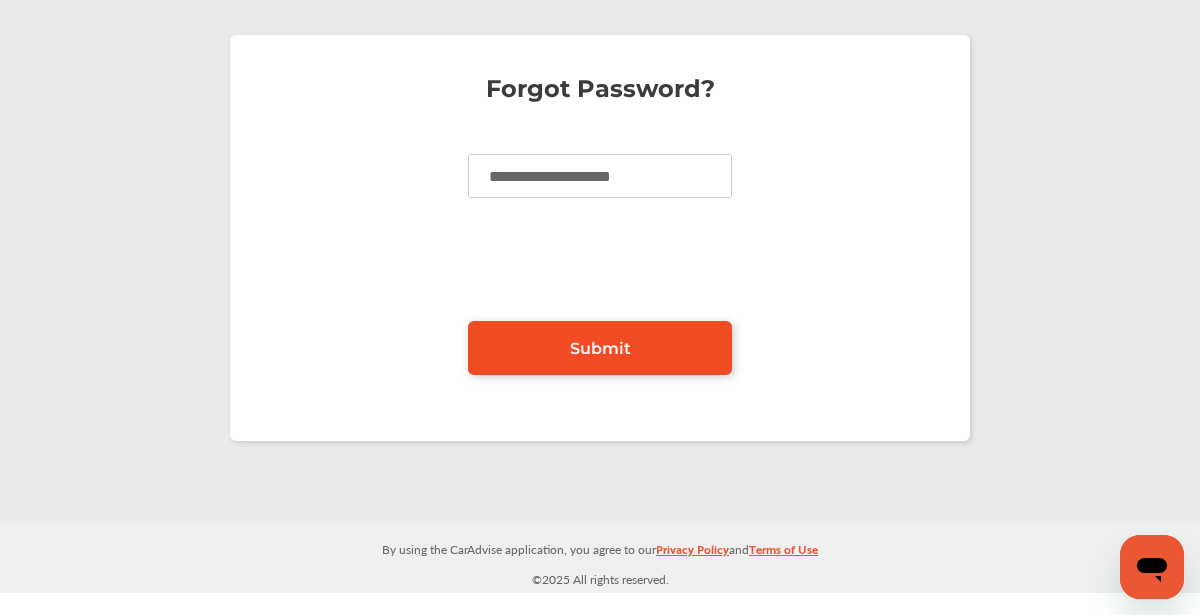 click on "Submit" at bounding box center (600, 348) 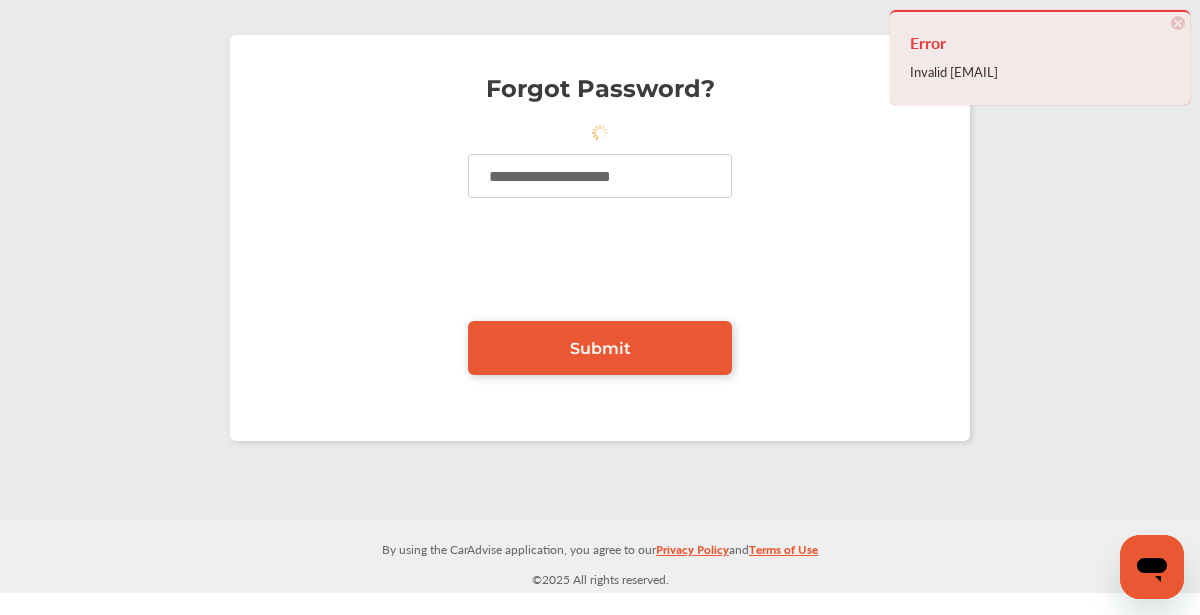 click on "**********" at bounding box center (600, 176) 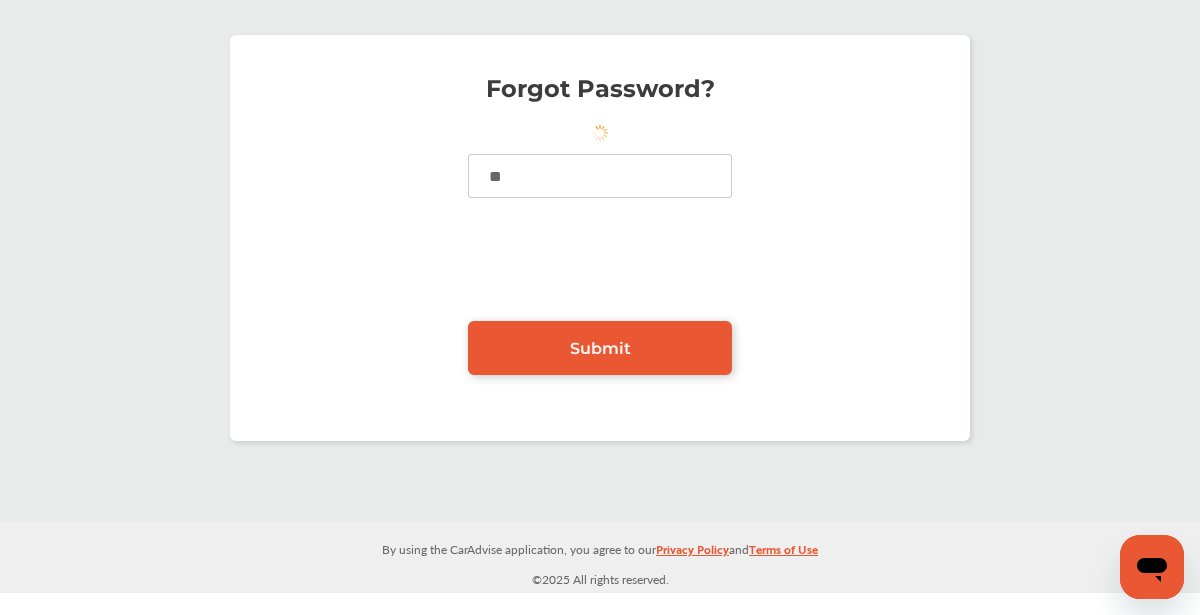 type on "*" 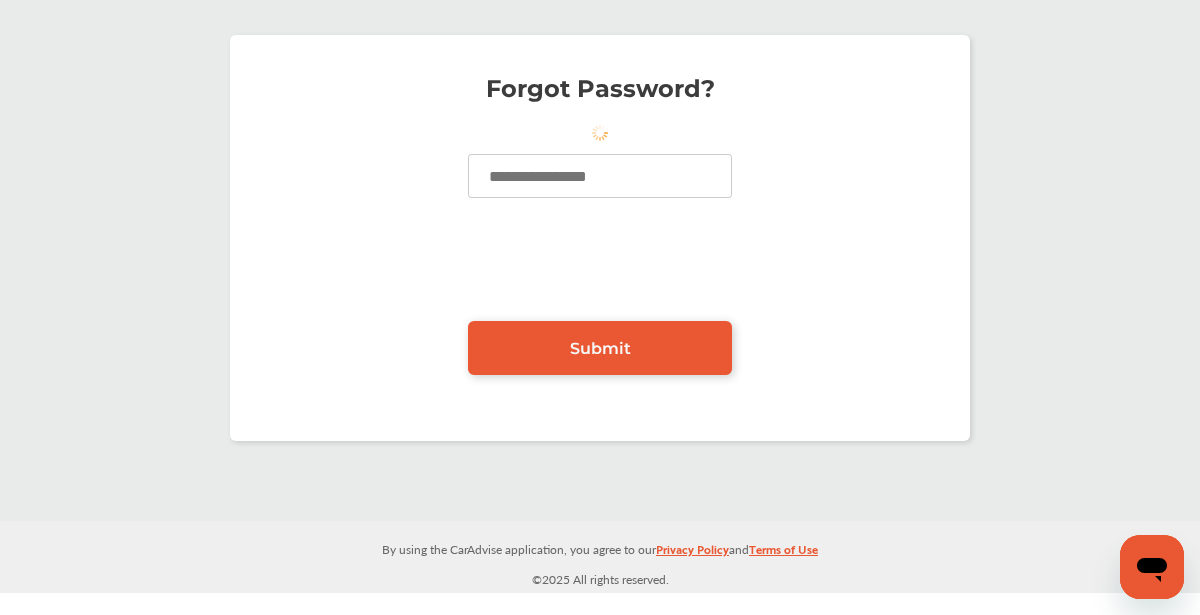 type 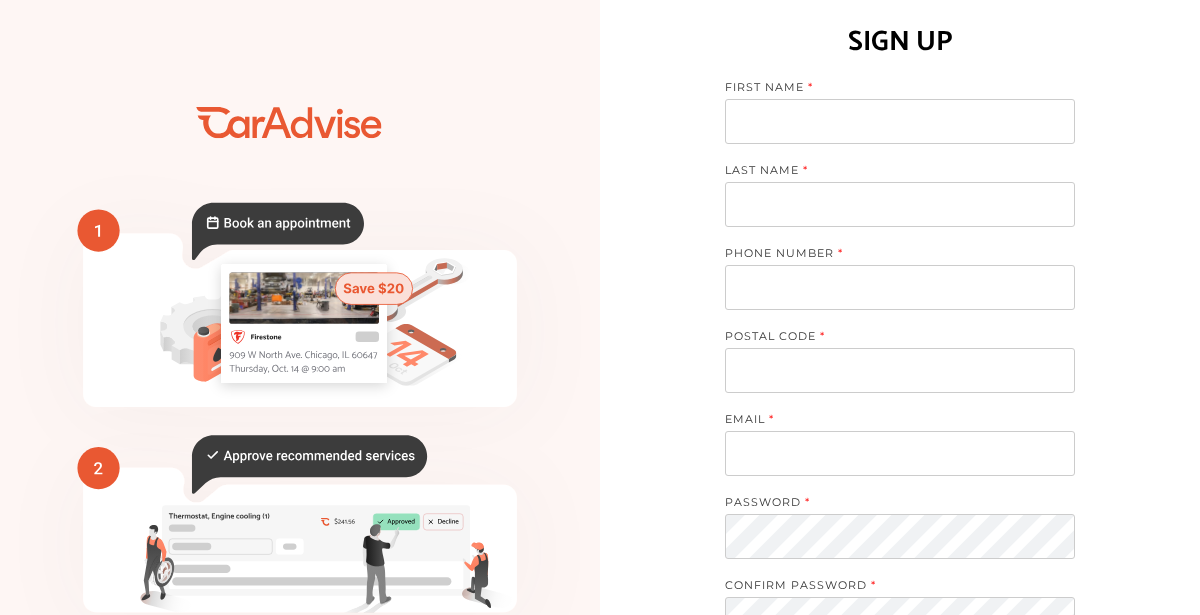 scroll, scrollTop: 0, scrollLeft: 0, axis: both 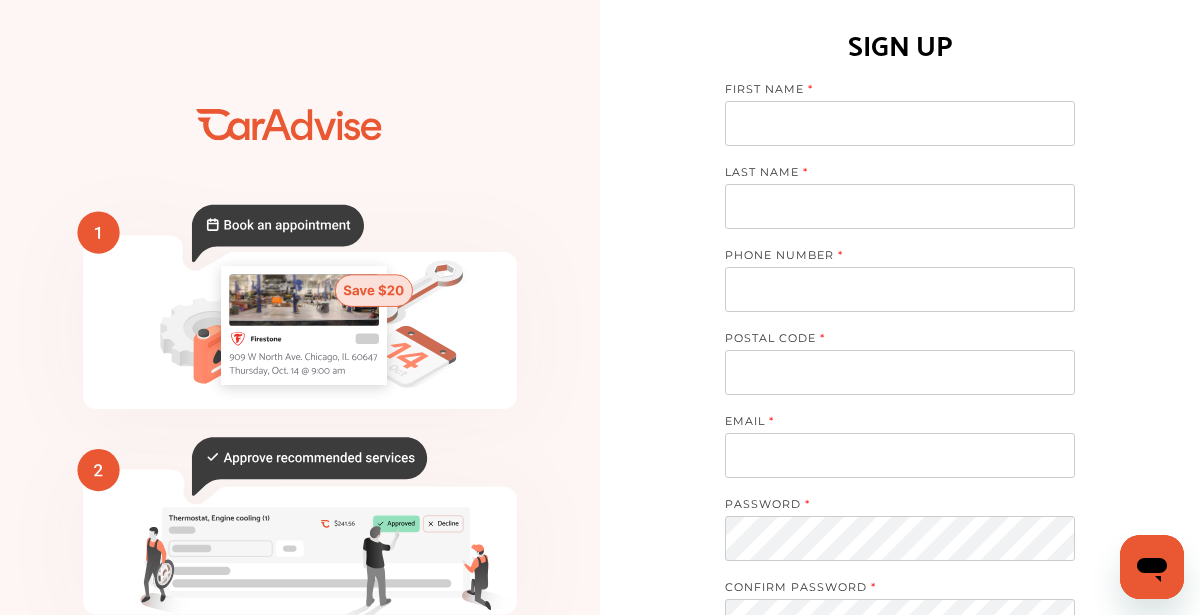 click at bounding box center [900, 123] 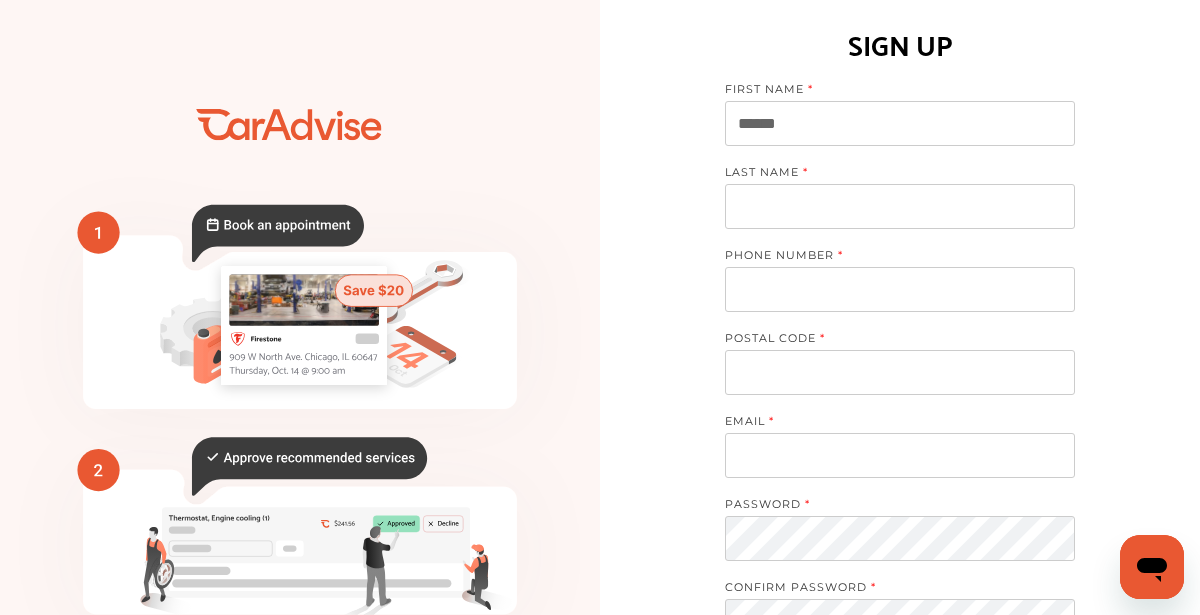type on "******" 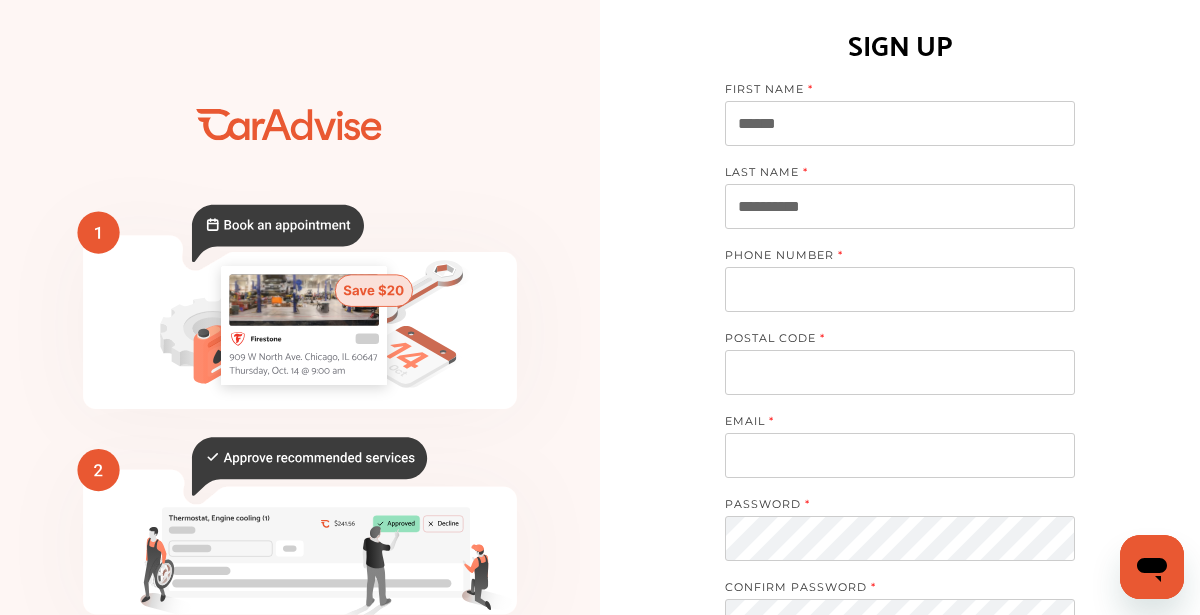 type on "**********" 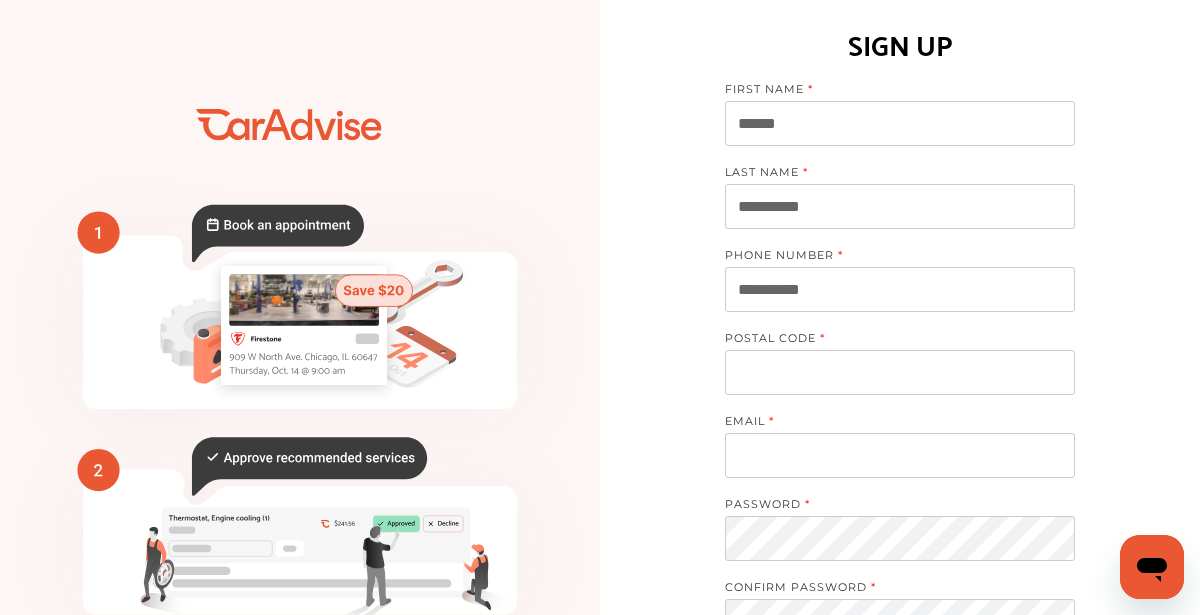 type on "**********" 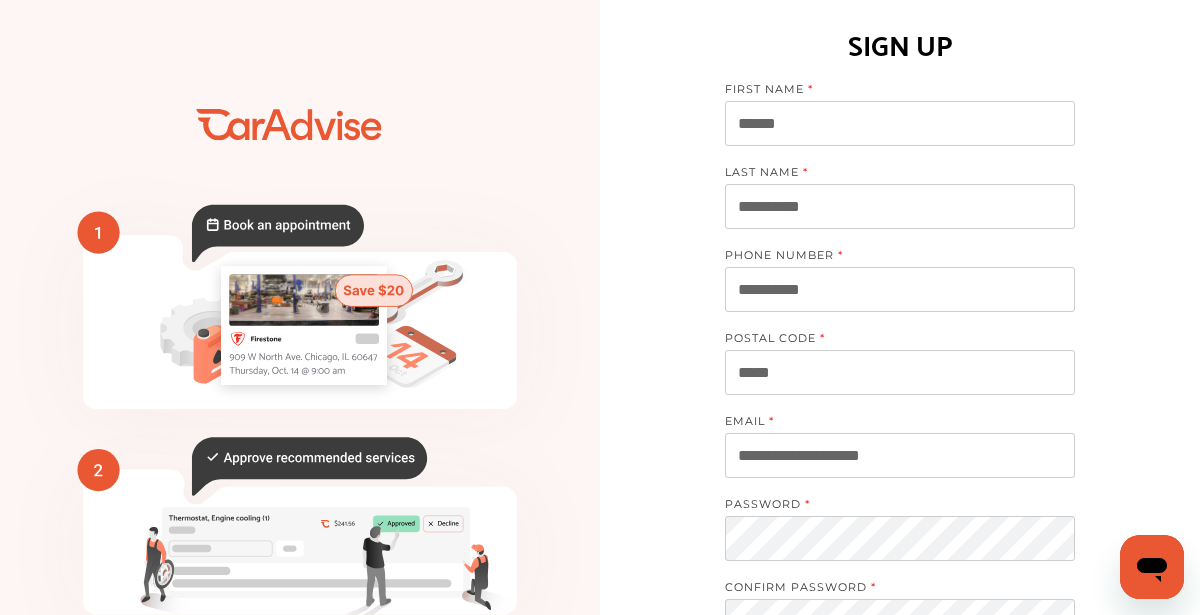 click on "**********" at bounding box center (900, 455) 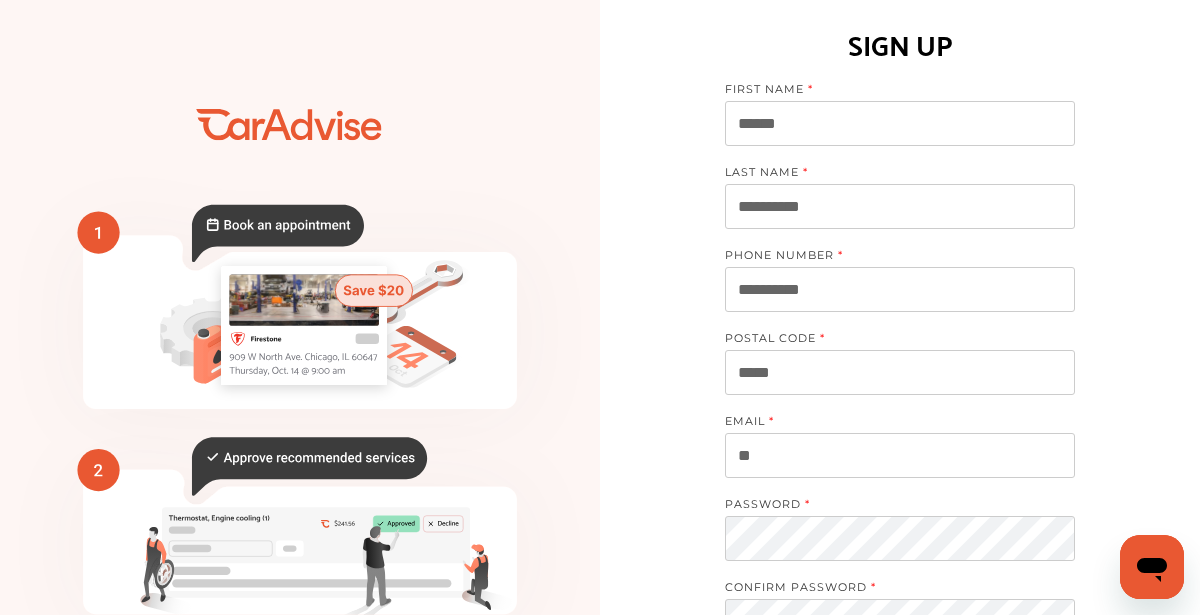 type on "*" 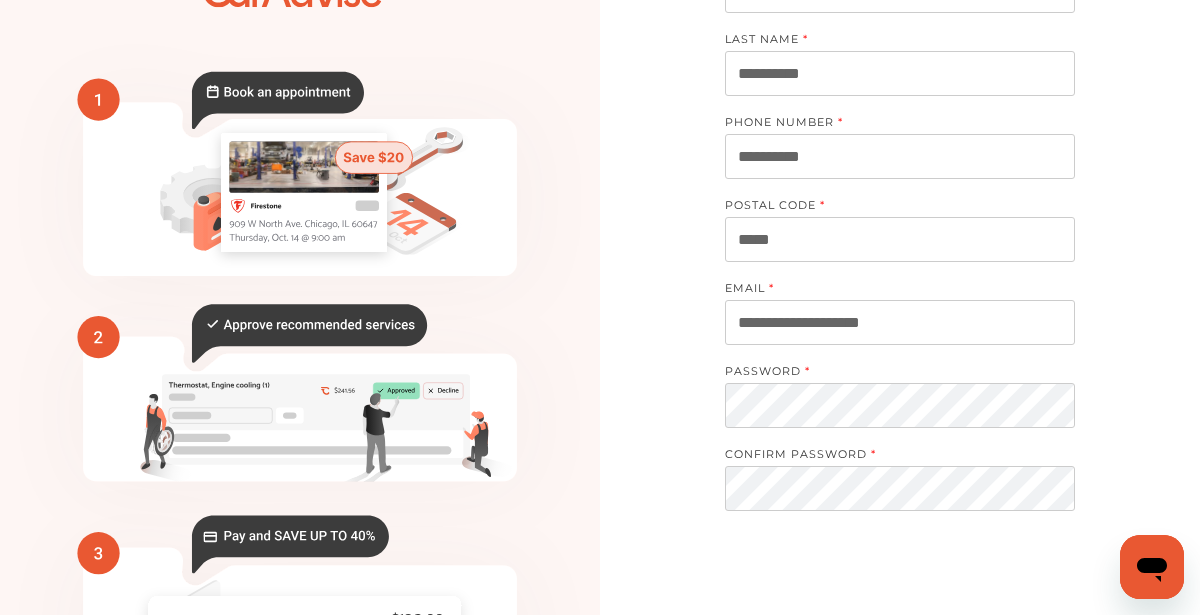 scroll, scrollTop: 142, scrollLeft: 0, axis: vertical 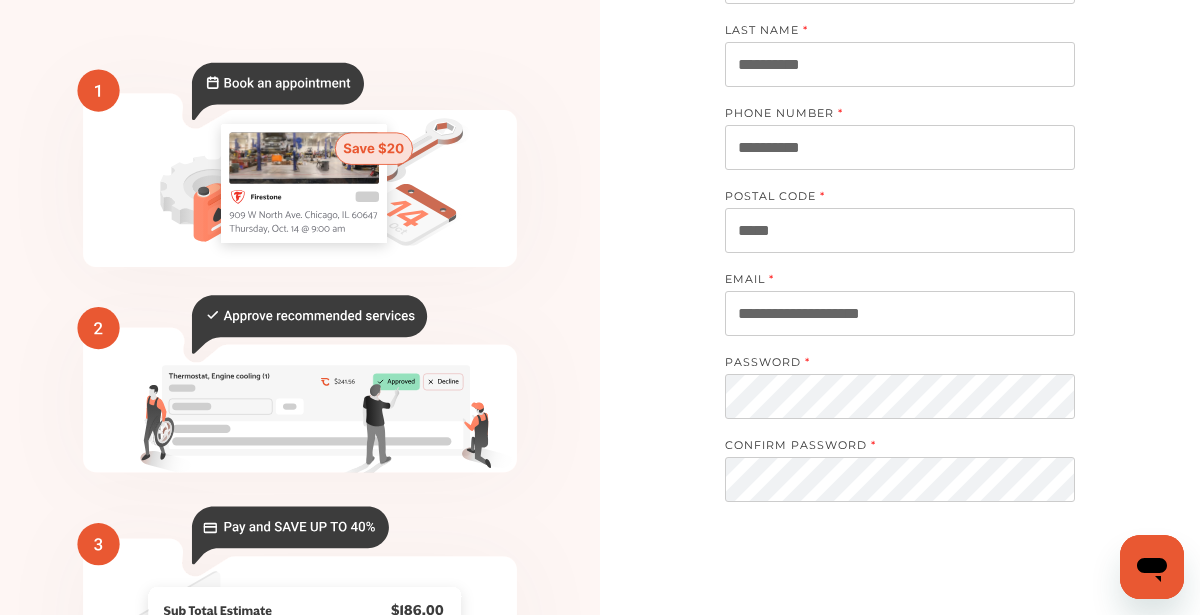 click on "**********" at bounding box center [900, 313] 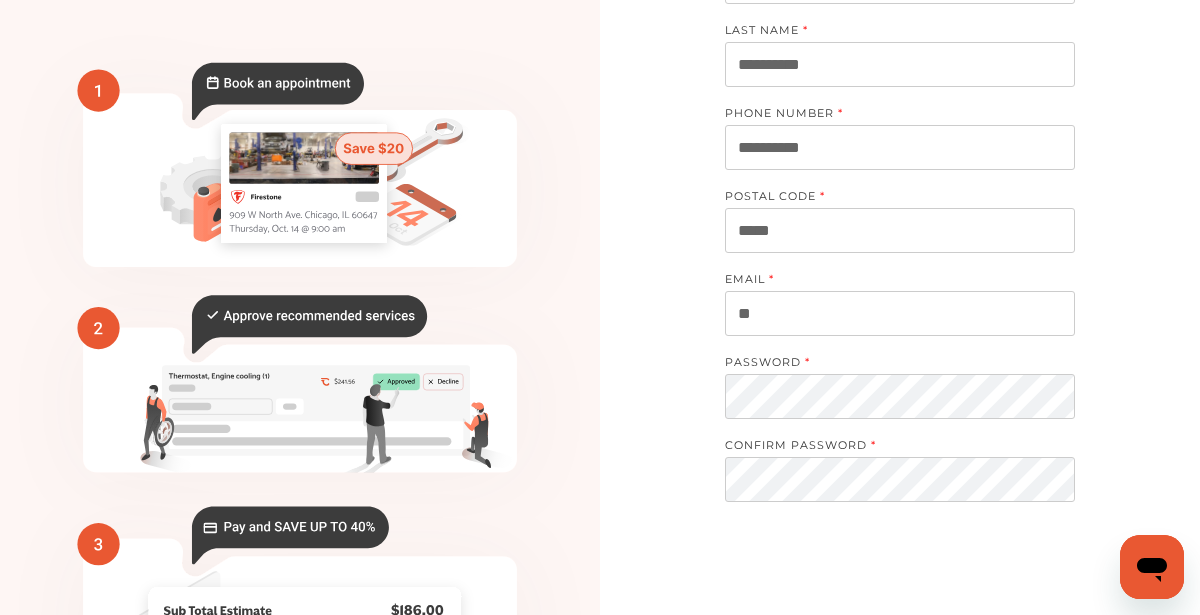 type on "*" 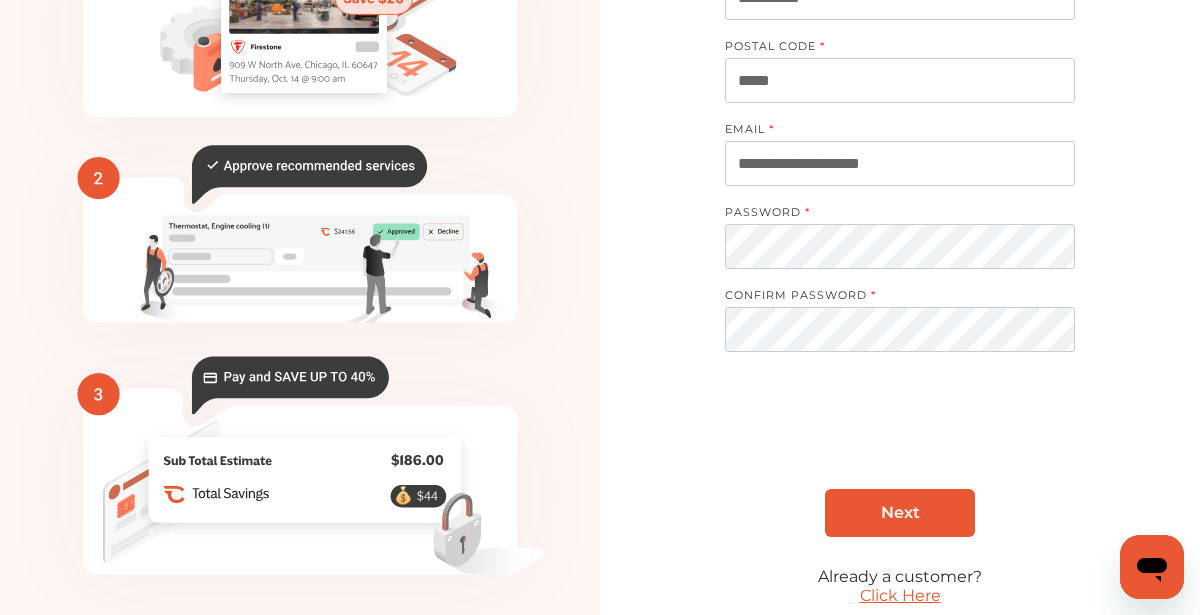 scroll, scrollTop: 301, scrollLeft: 0, axis: vertical 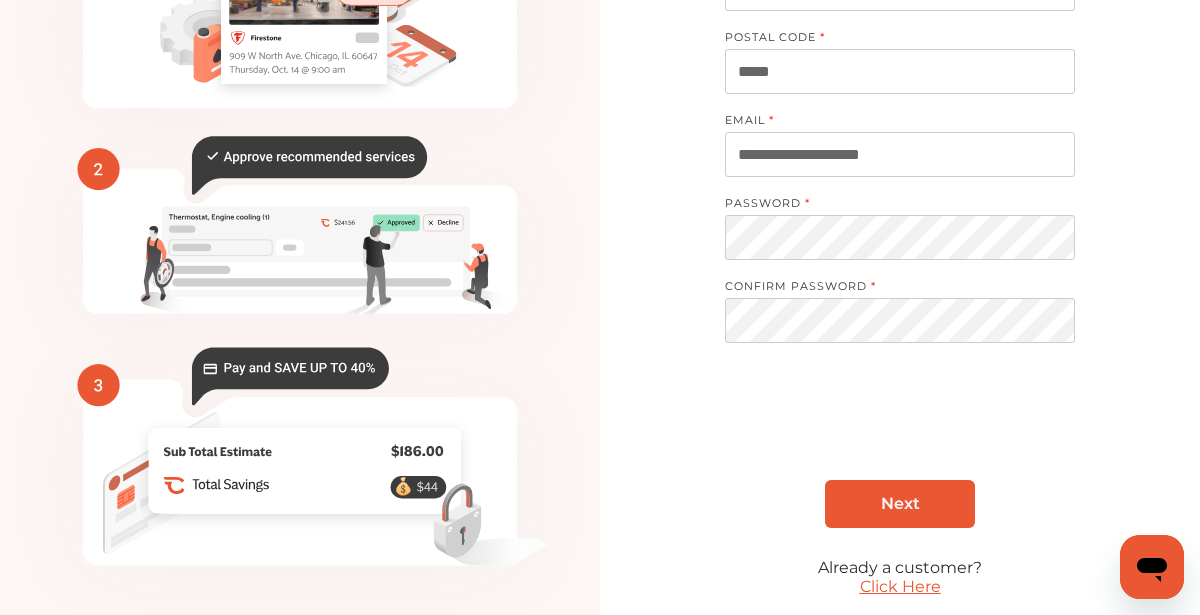 click on "Next" at bounding box center (900, 503) 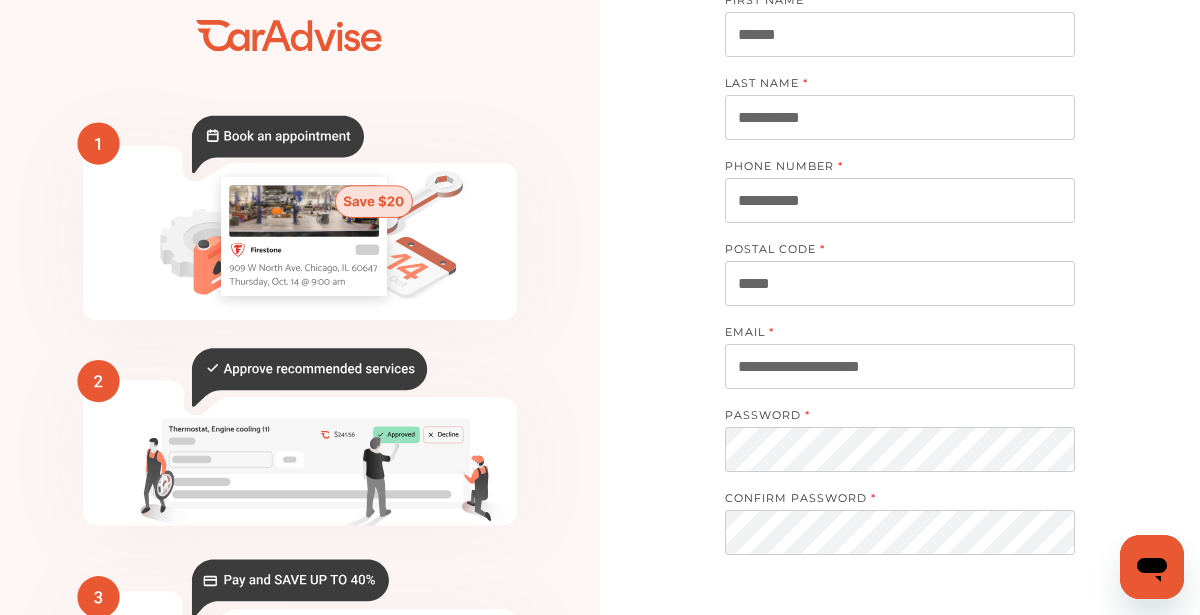 scroll, scrollTop: 53, scrollLeft: 0, axis: vertical 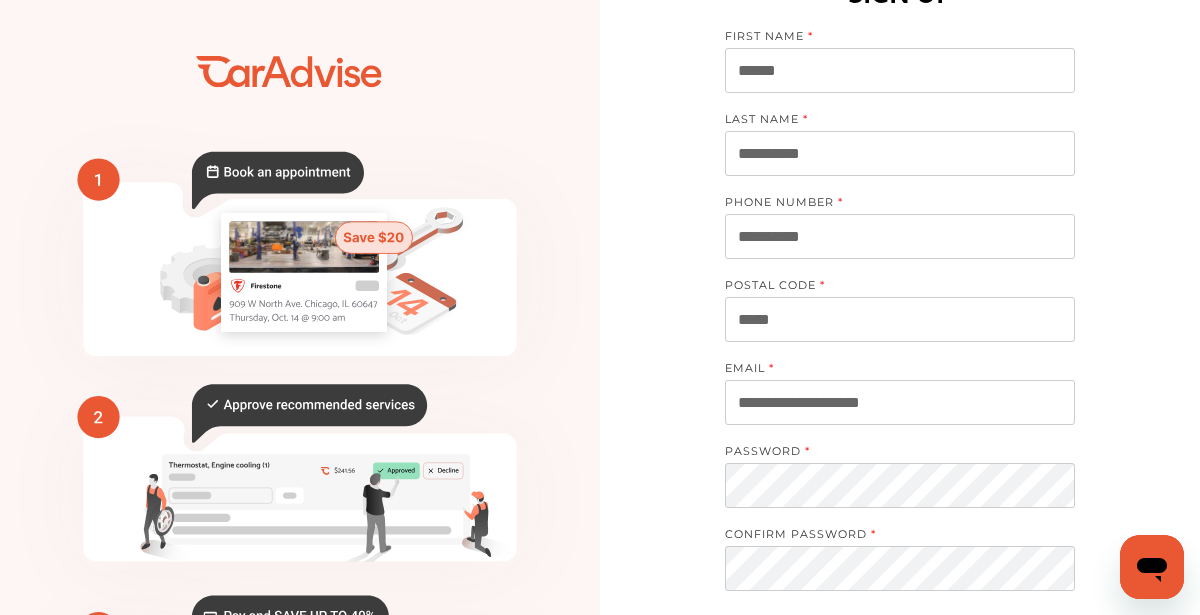 click on "**********" at bounding box center (900, 236) 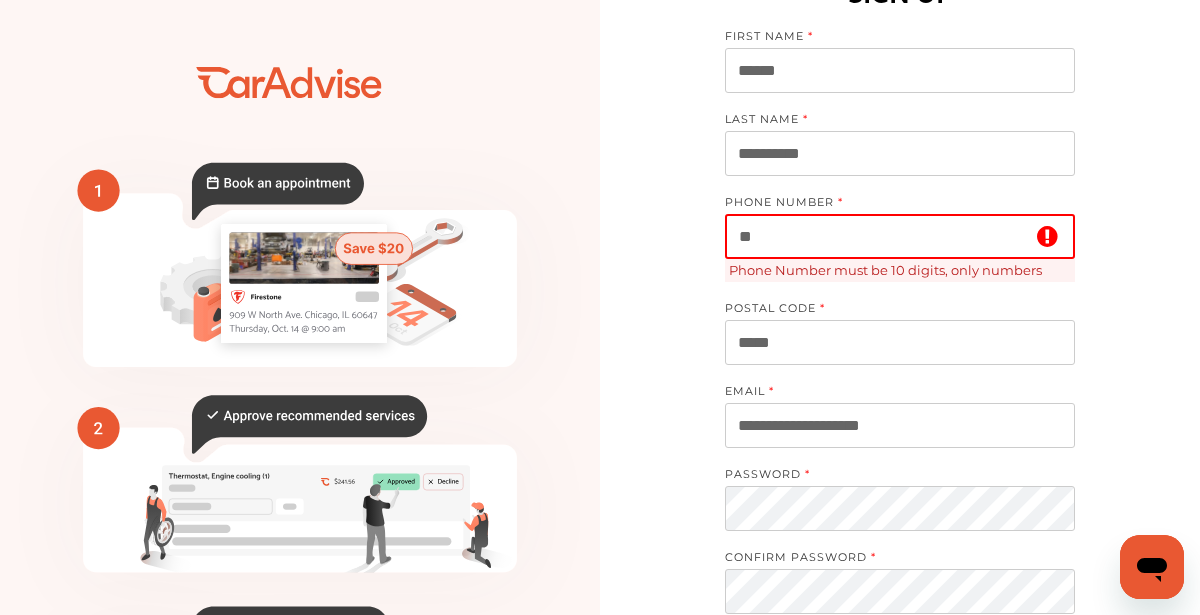 type on "*" 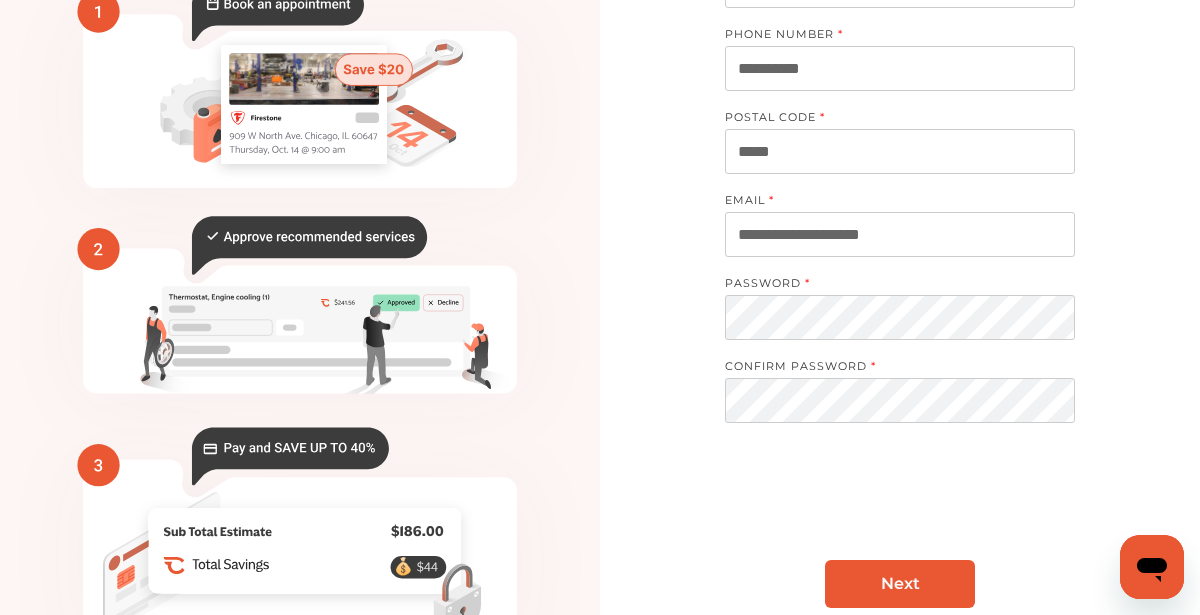 scroll, scrollTop: 226, scrollLeft: 0, axis: vertical 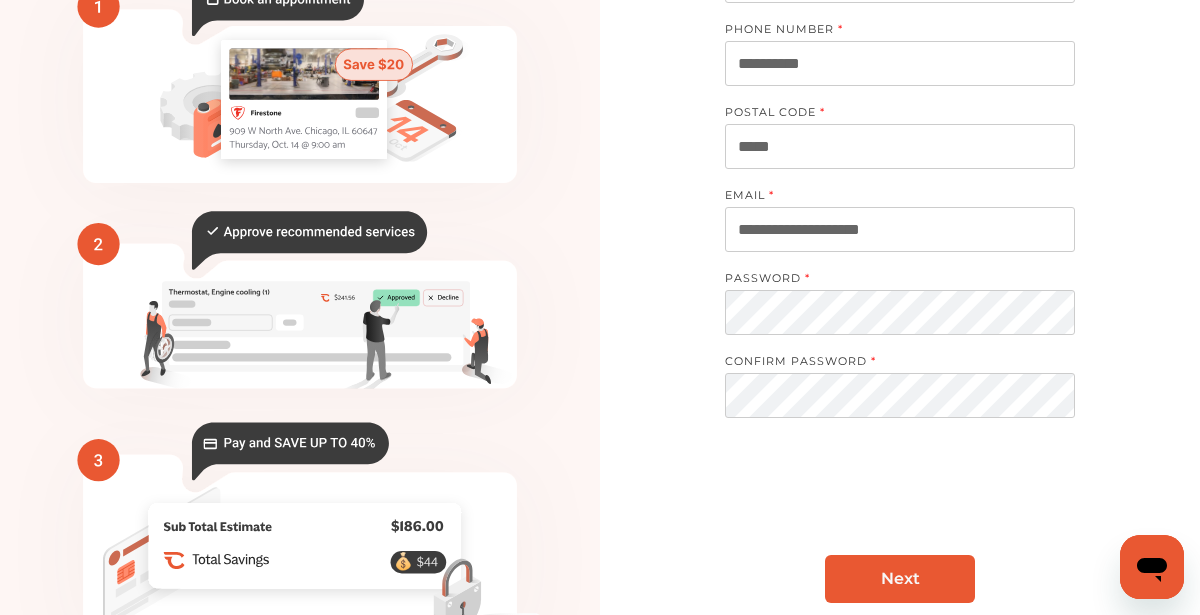 type on "**********" 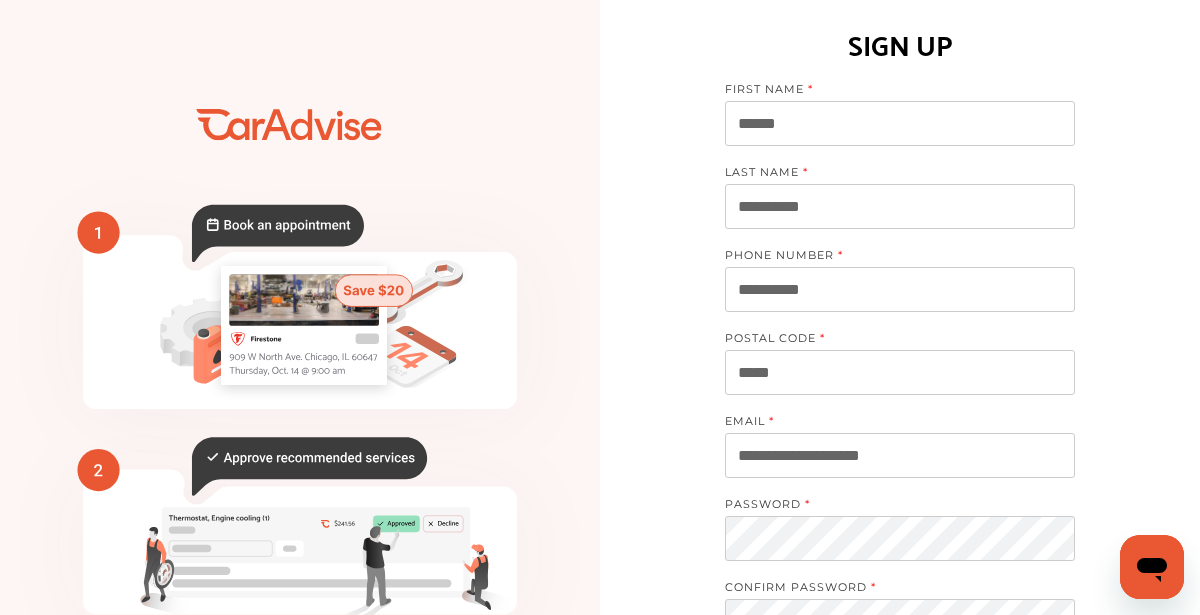 scroll, scrollTop: 6, scrollLeft: 0, axis: vertical 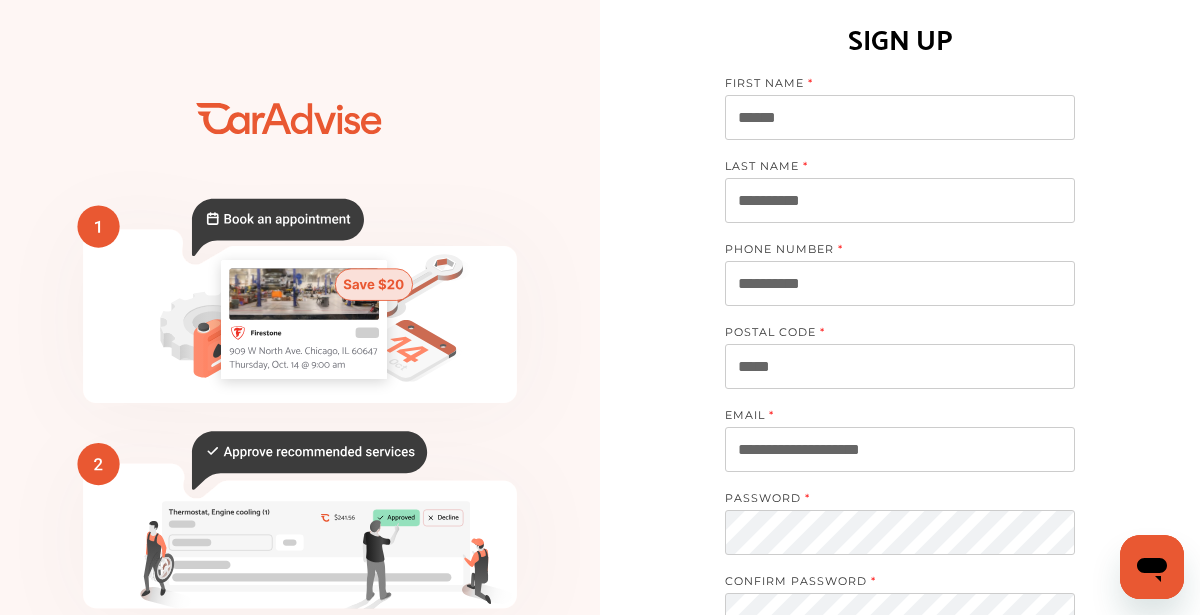 click on "**********" at bounding box center [900, 449] 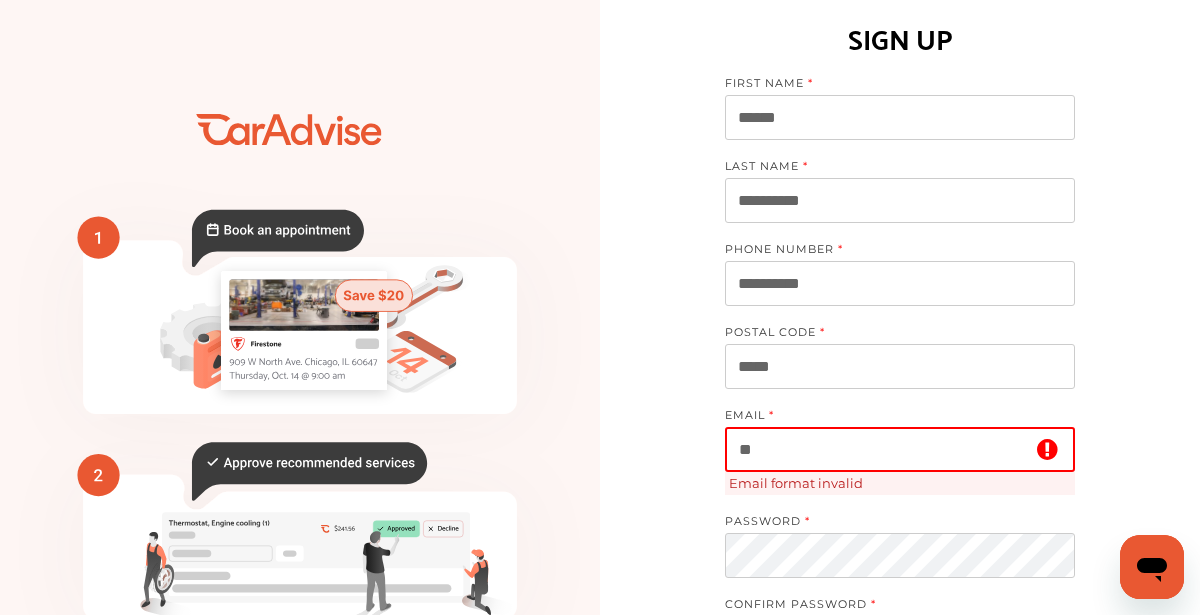 type on "*" 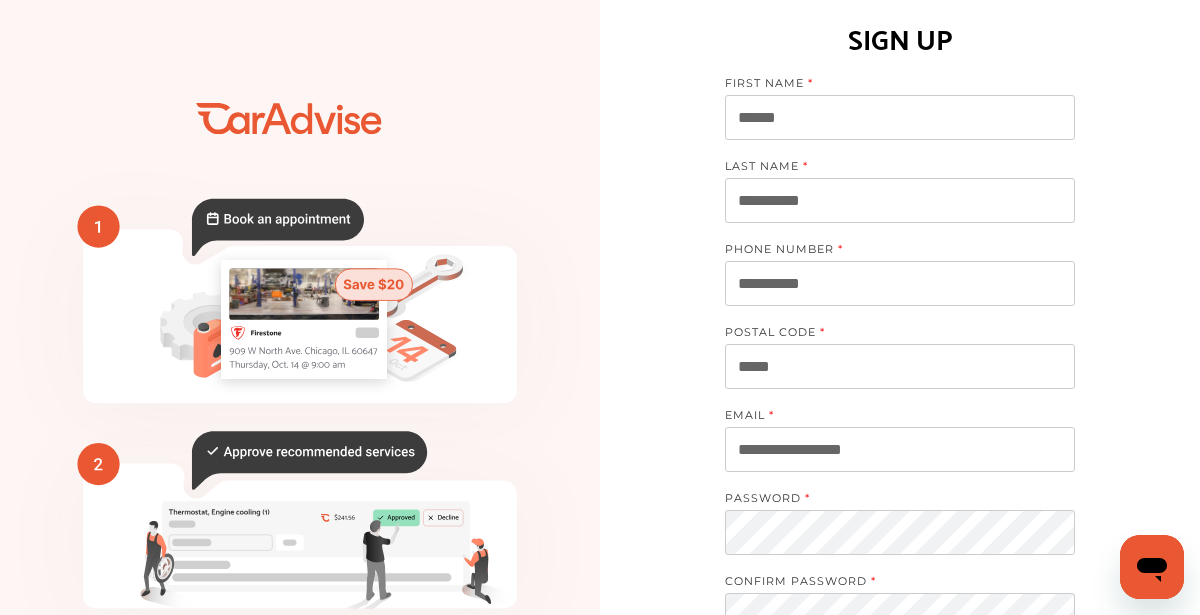type on "**********" 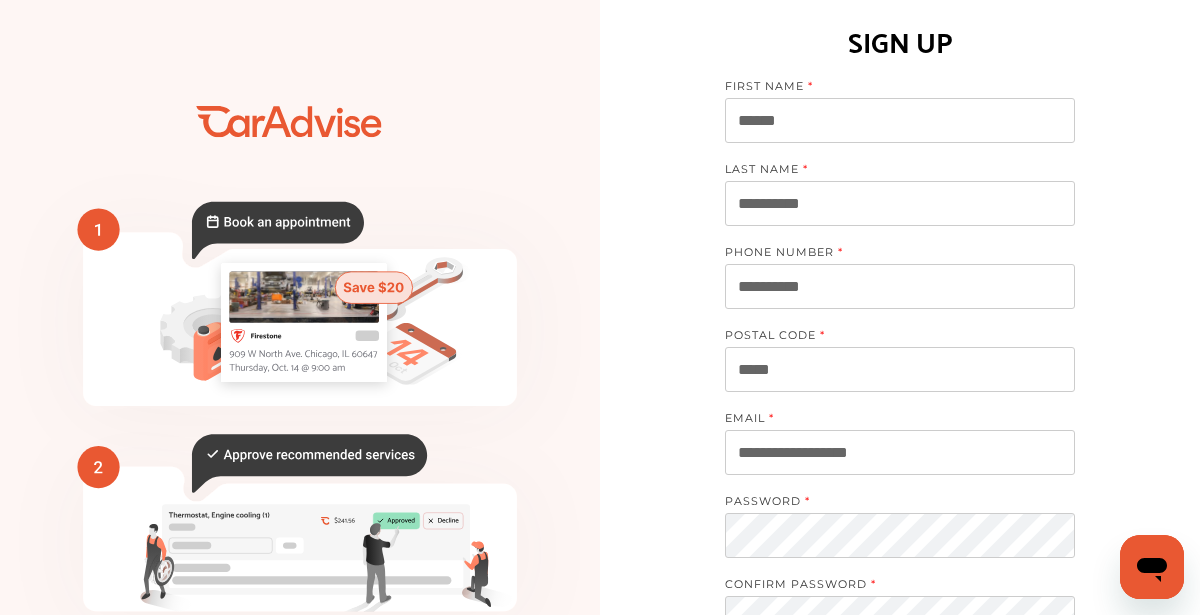 scroll, scrollTop: 10, scrollLeft: 0, axis: vertical 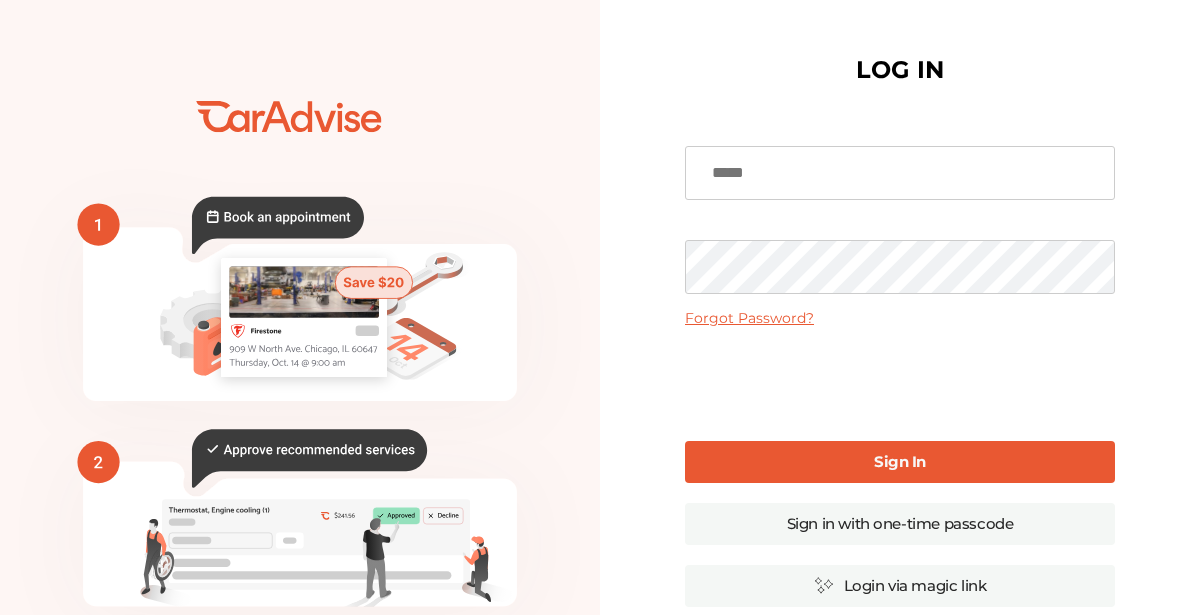 click at bounding box center [900, 173] 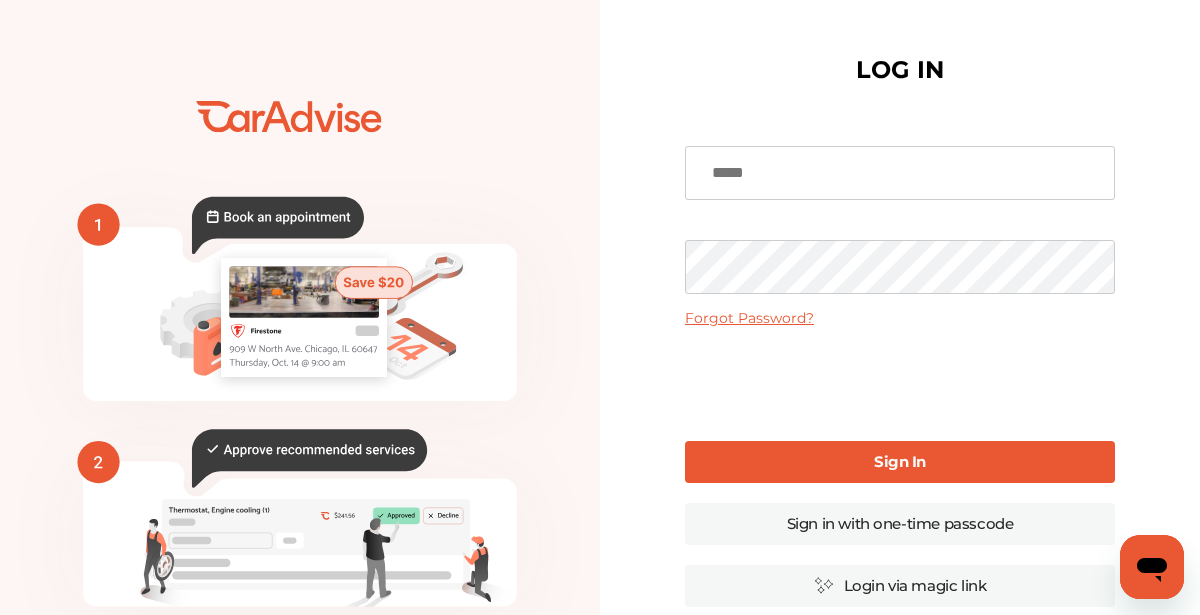 scroll, scrollTop: 0, scrollLeft: 0, axis: both 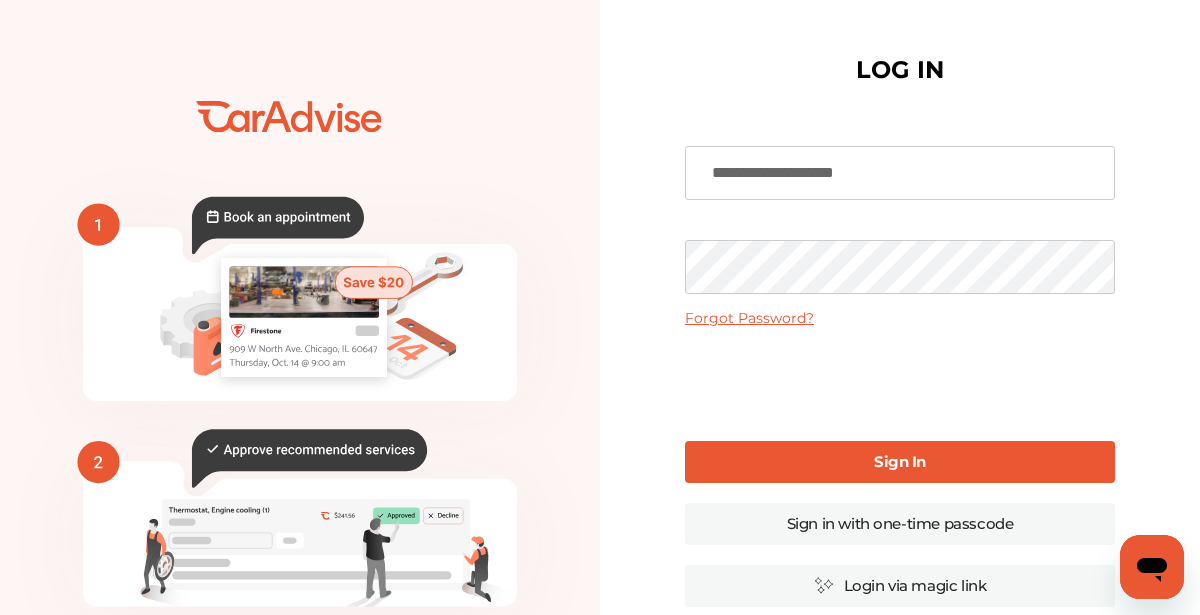 type on "**********" 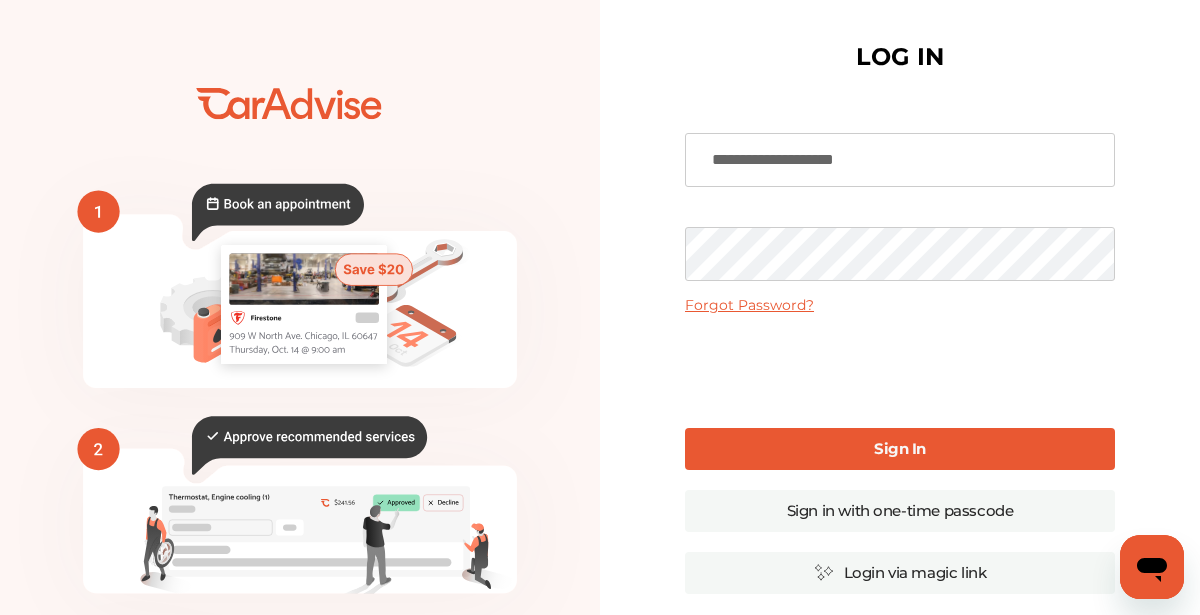 click on "Sign In" at bounding box center [900, 448] 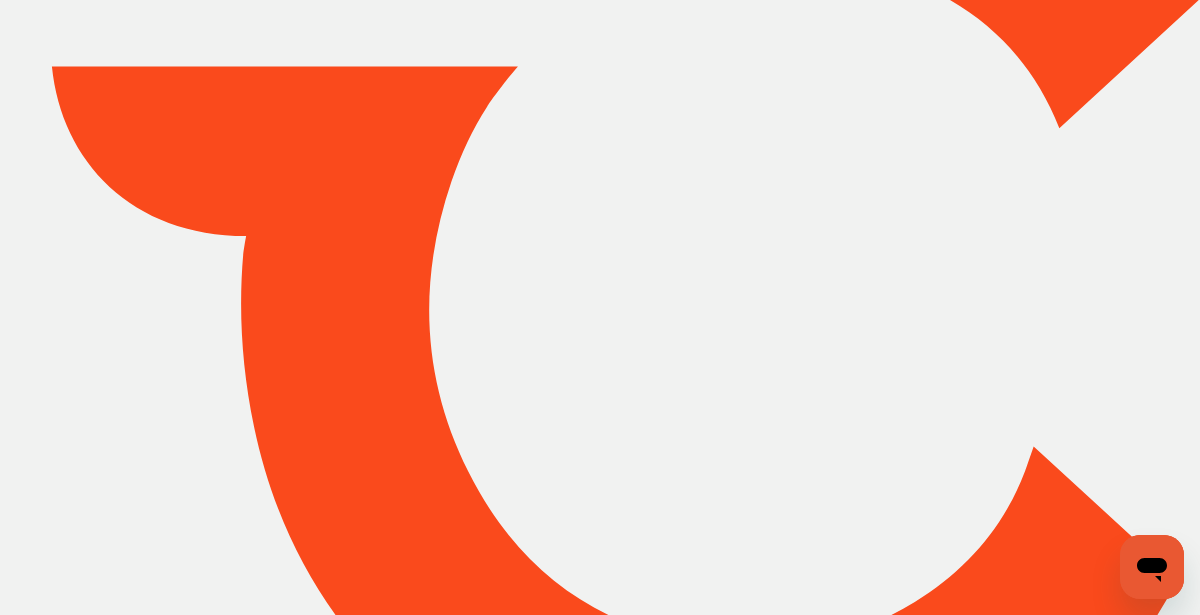 scroll, scrollTop: 0, scrollLeft: 0, axis: both 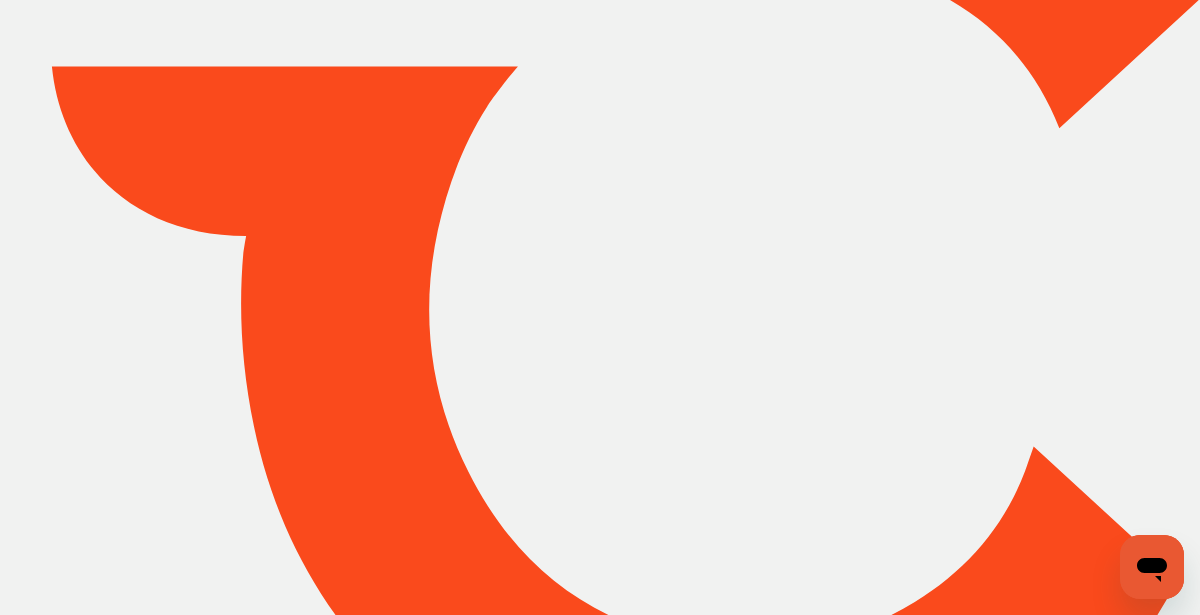 type on "*****" 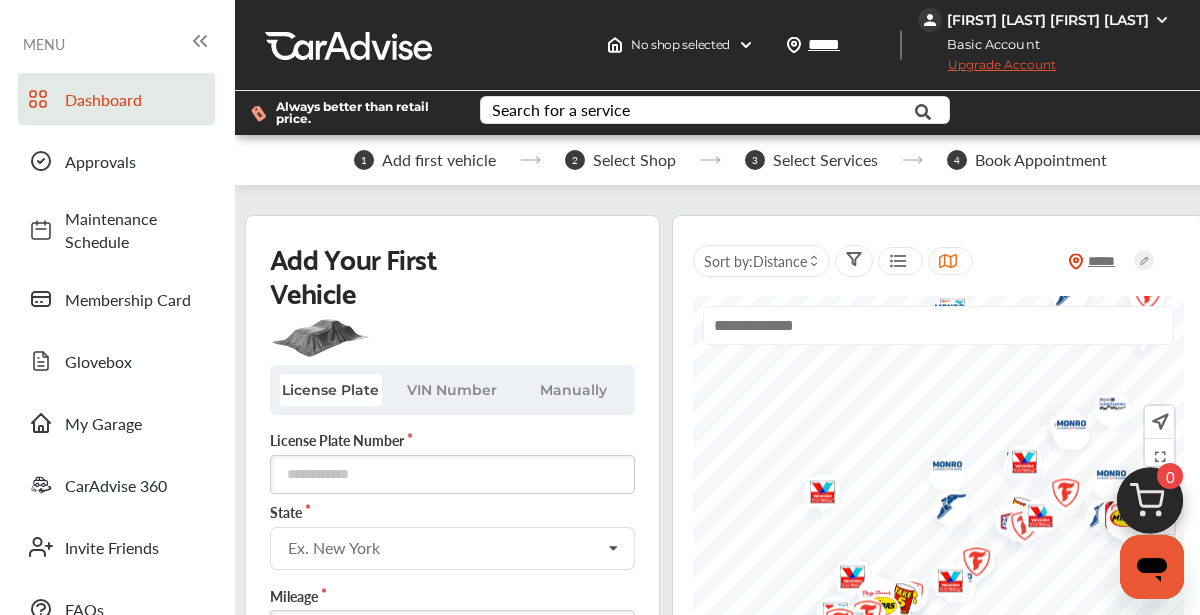 click on "Upgrade Account" at bounding box center [987, 69] 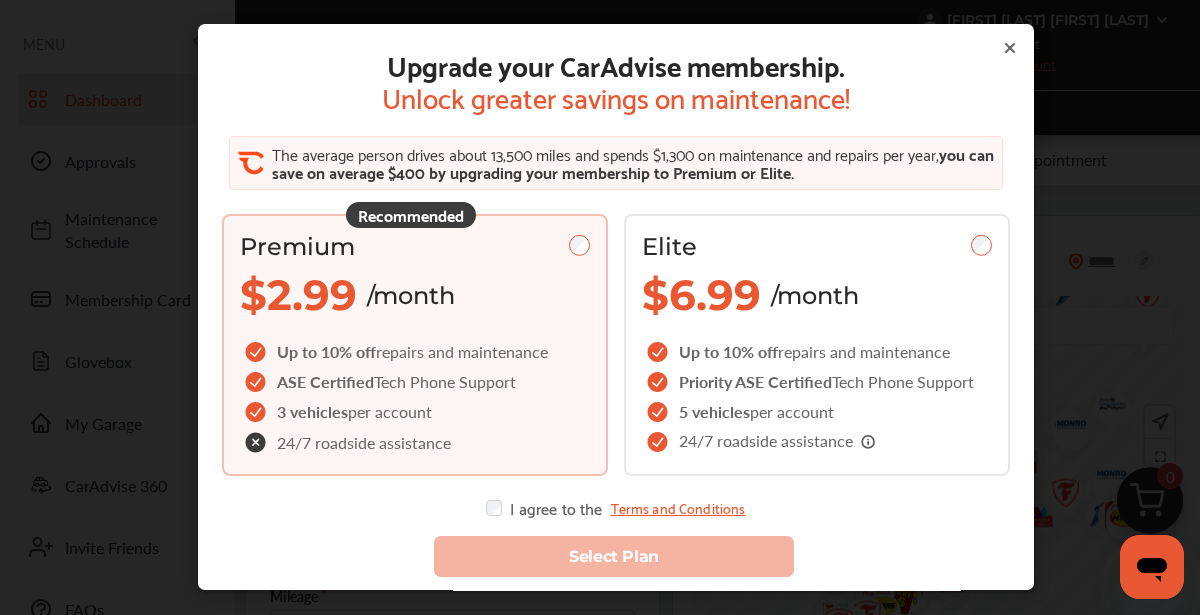 click on "Premium" at bounding box center (415, 246) 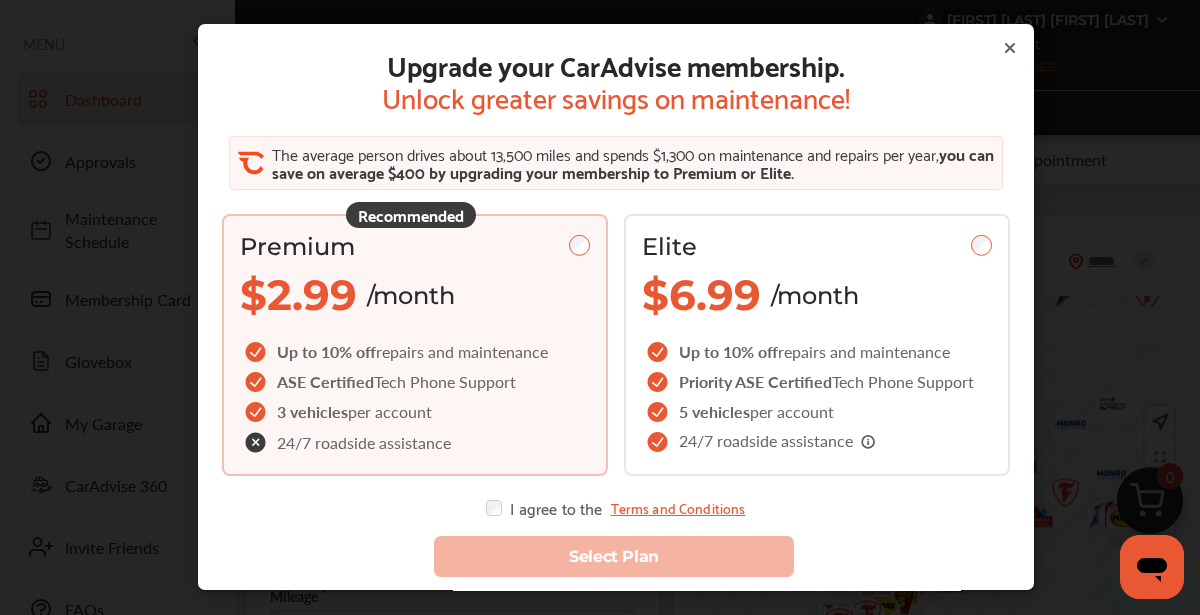 click on "Upgrade your CarAdvise membership.  Unlock greater savings on maintenance! The average person drives about 13,500 miles and spends $1,300 on maintenance and repairs per year,   you can save on average $400 by upgrading your membership to Premium or Elite. Recommended Premium $2.99  /month Up to 10% off  repairs and maintenance ASE Certified  Tech Phone Support  3 vehicles  per account 24/7 roadside assistance Elite $6.99  /month Up to 10% off  repairs and maintenance Priority ASE Certified  Tech Phone Support  5 vehicles  per account 24/7 roadside assistance
I agree to the Terms and Conditions" at bounding box center (616, 282) 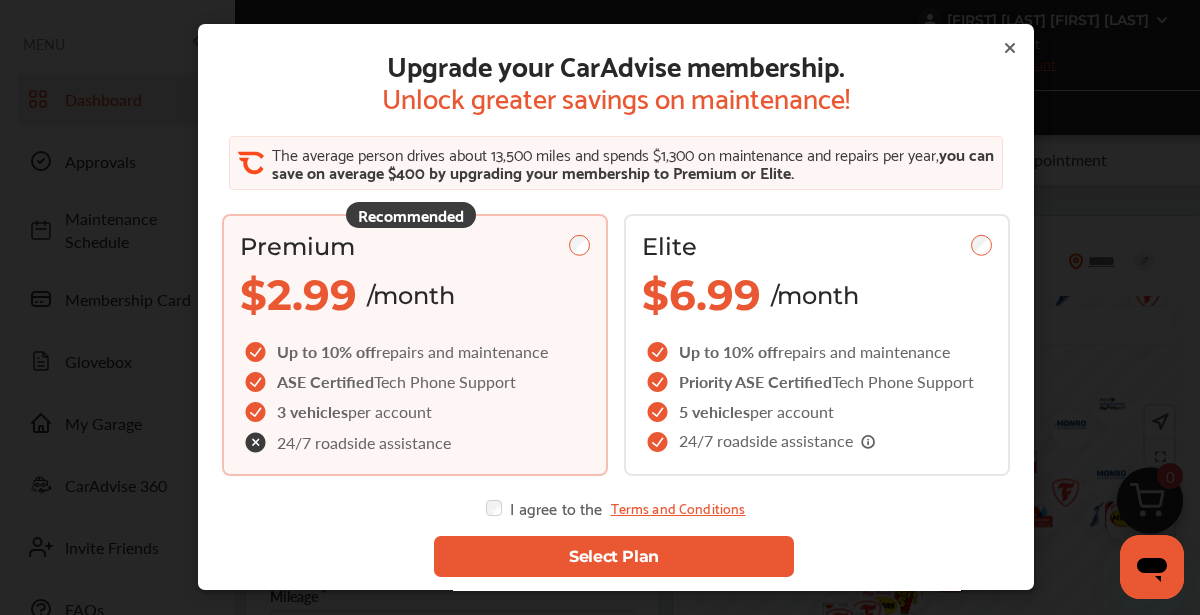 click on "Select Plan" at bounding box center [614, 556] 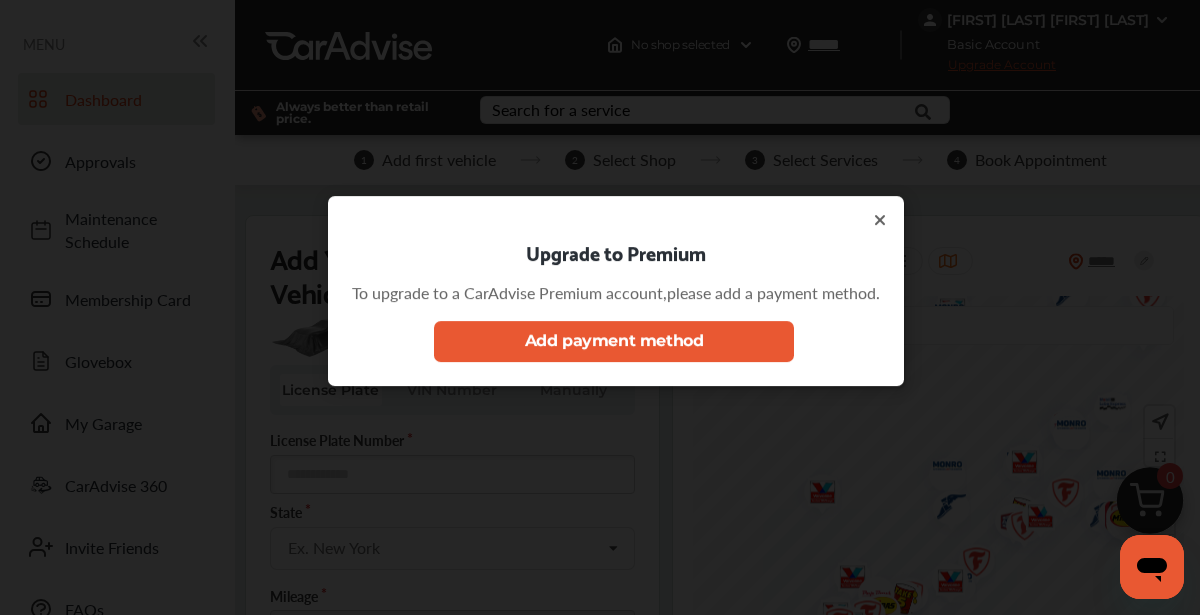 click on "Add payment method" at bounding box center (614, 341) 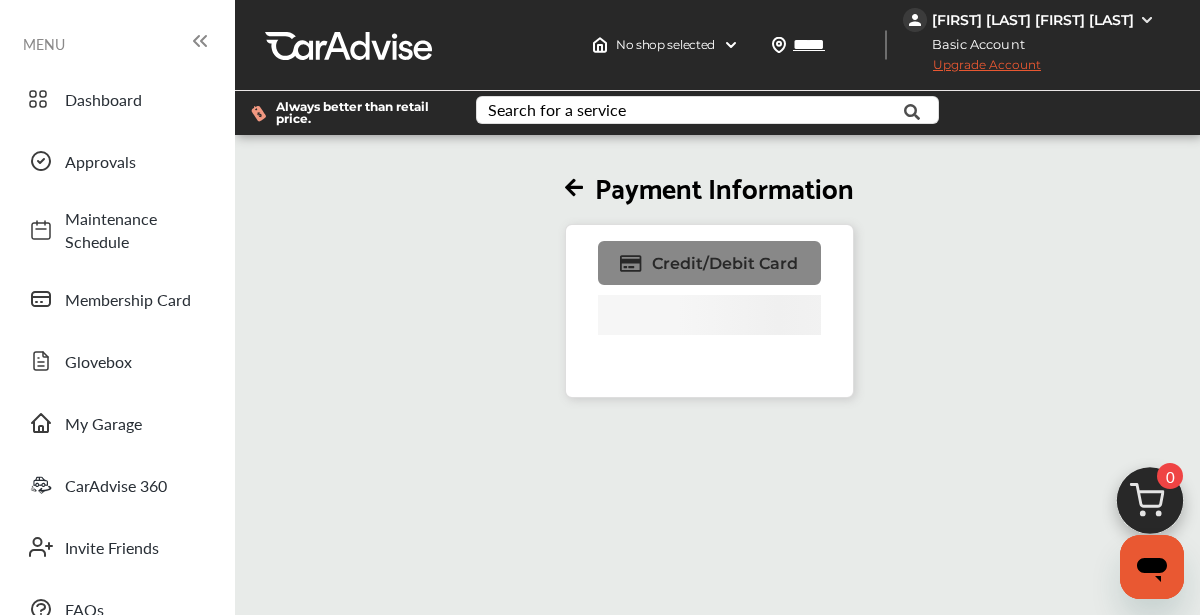click on "Credit/Debit Card" at bounding box center [725, 263] 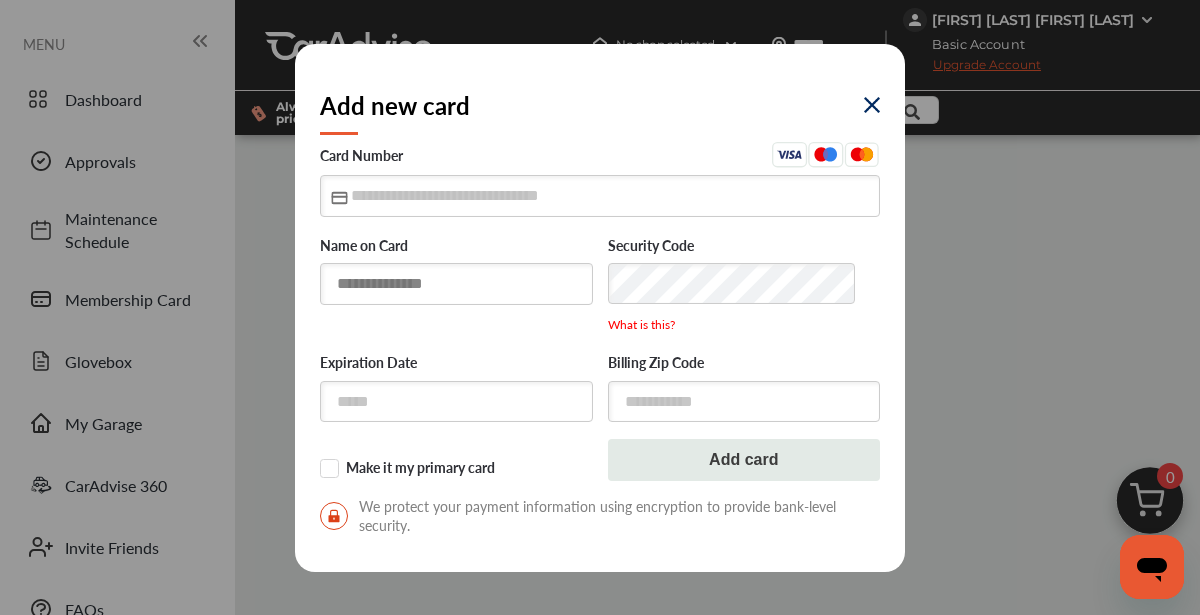 click at bounding box center (456, 283) 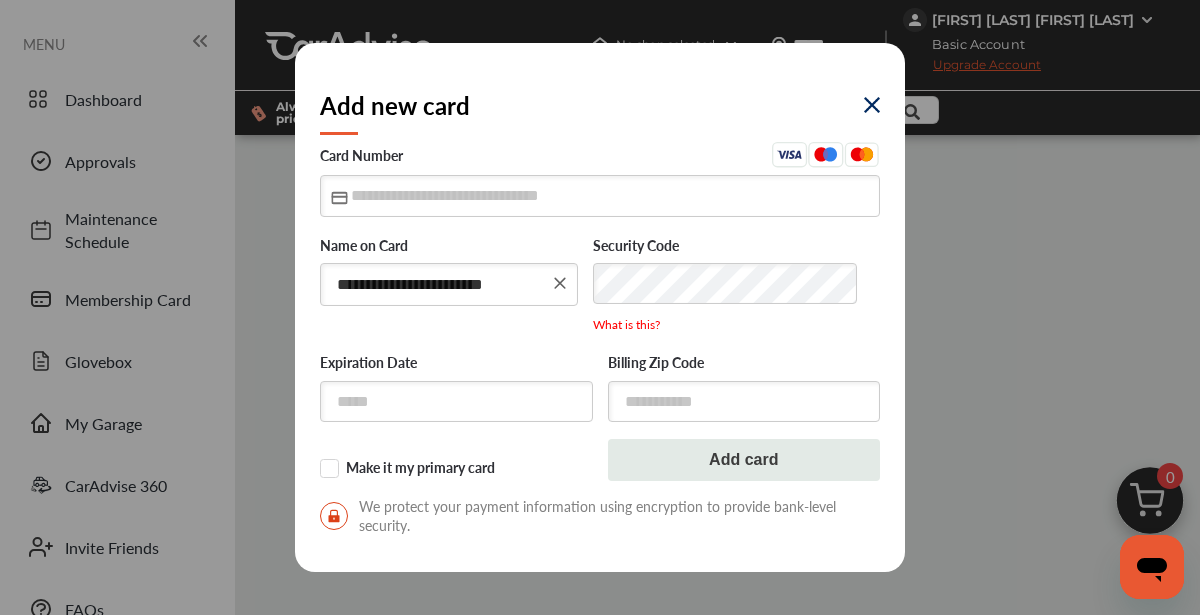 type on "**********" 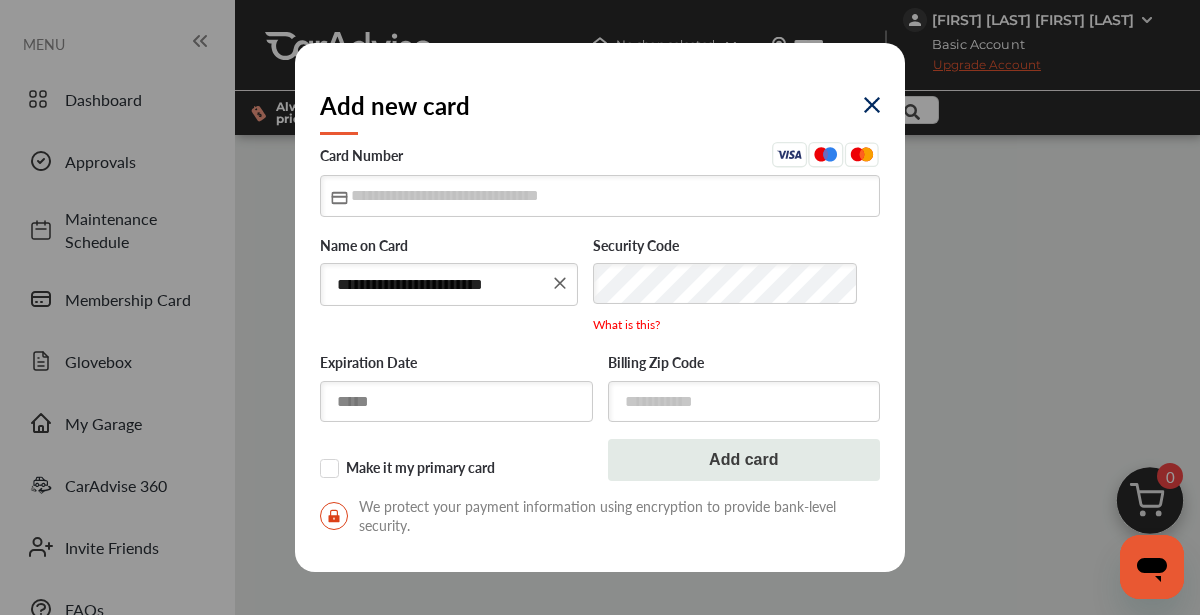click at bounding box center [456, 401] 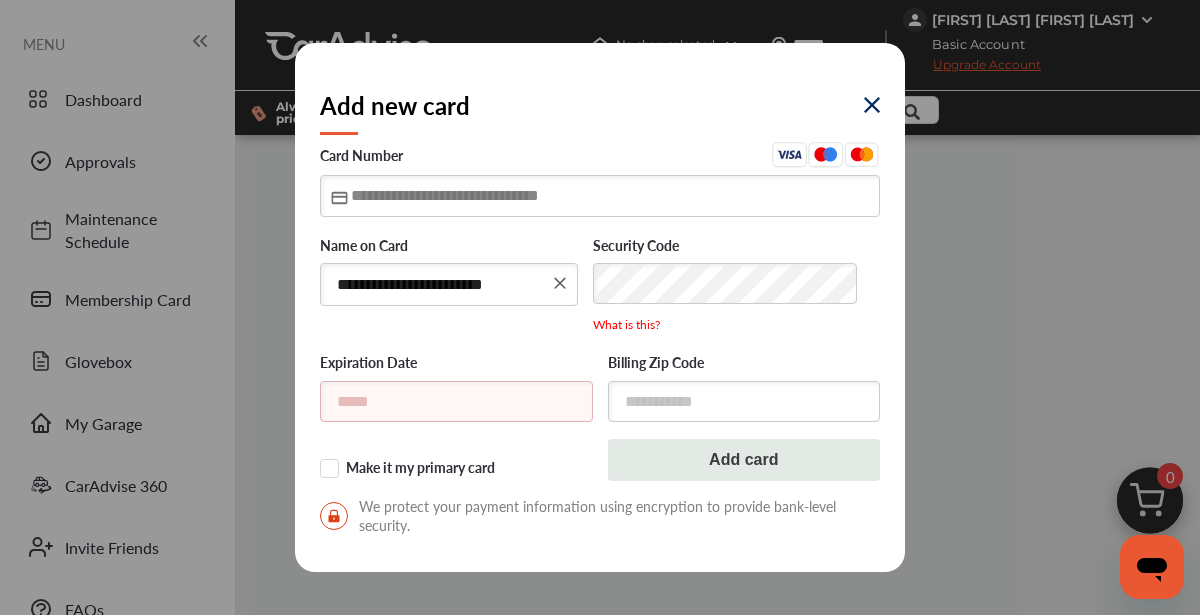 type on "**********" 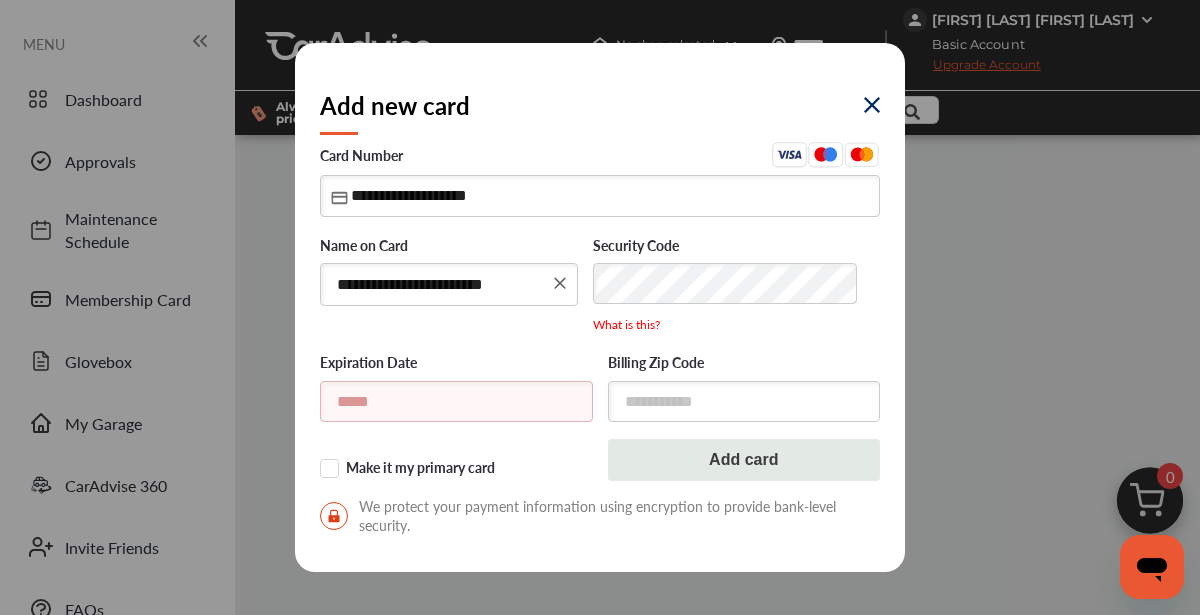 type on "*****" 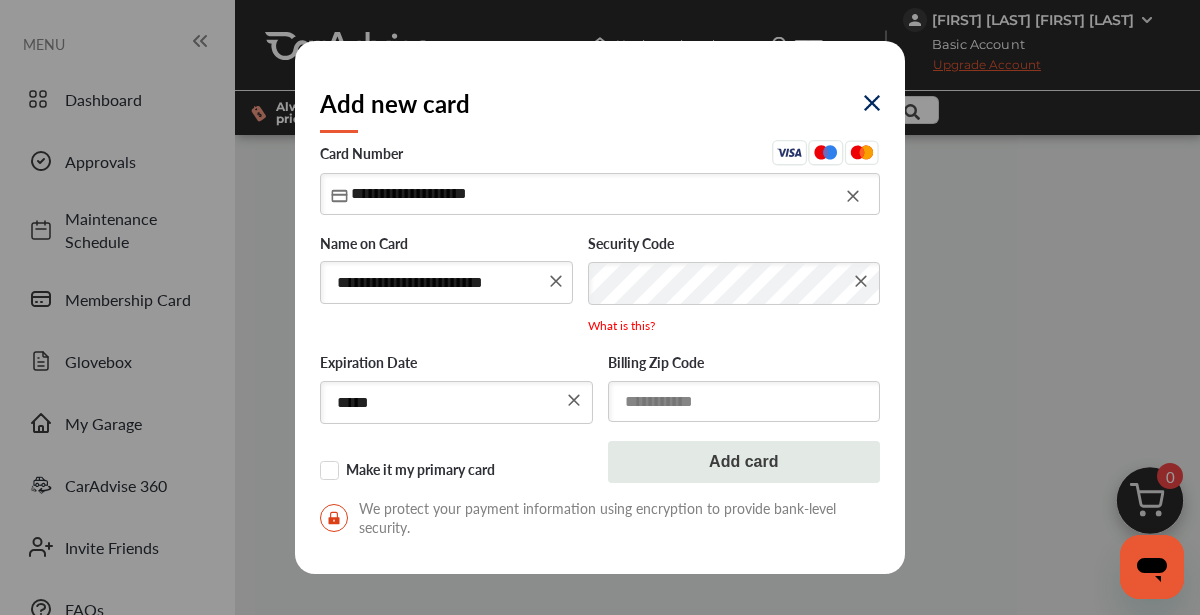 click at bounding box center (744, 401) 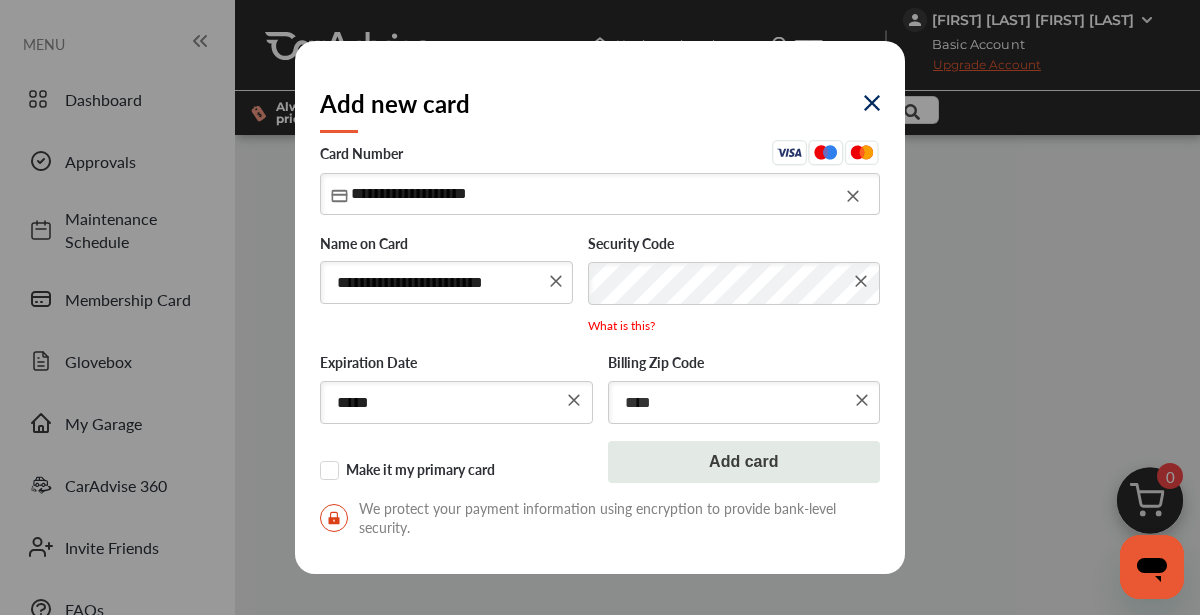 type on "*****" 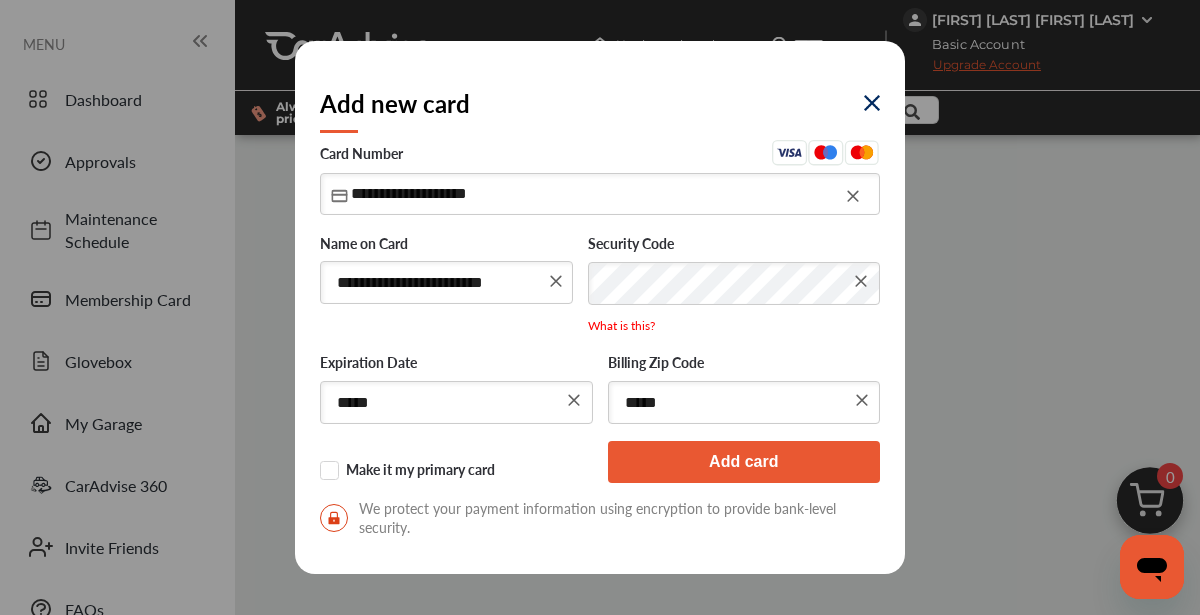 click on "Add card" at bounding box center (744, 462) 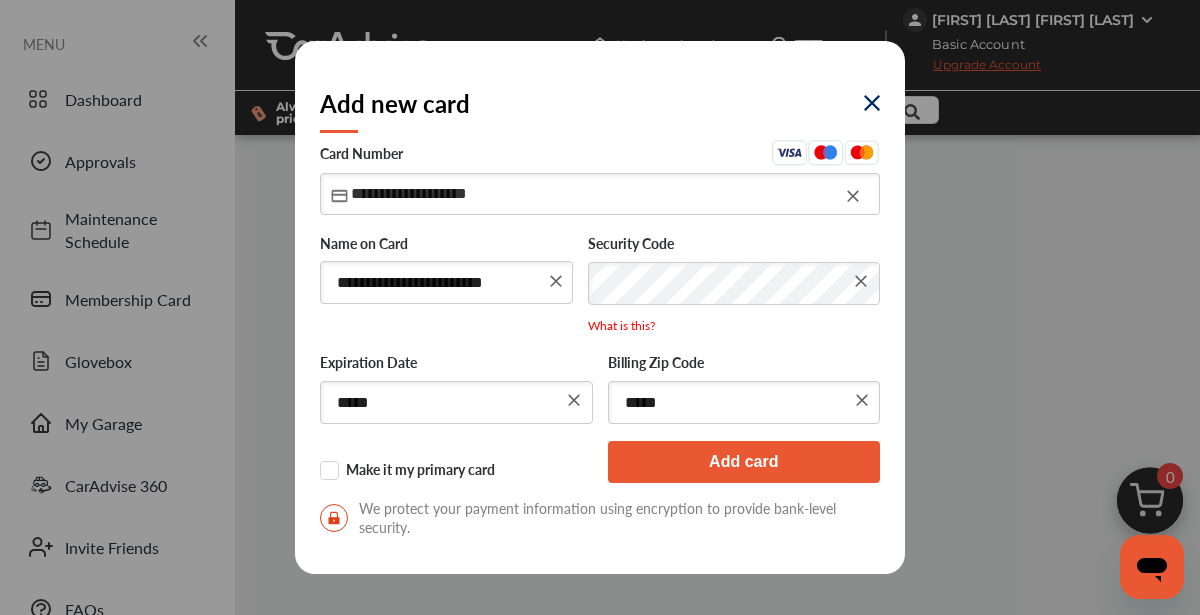click on "**********" at bounding box center (600, 193) 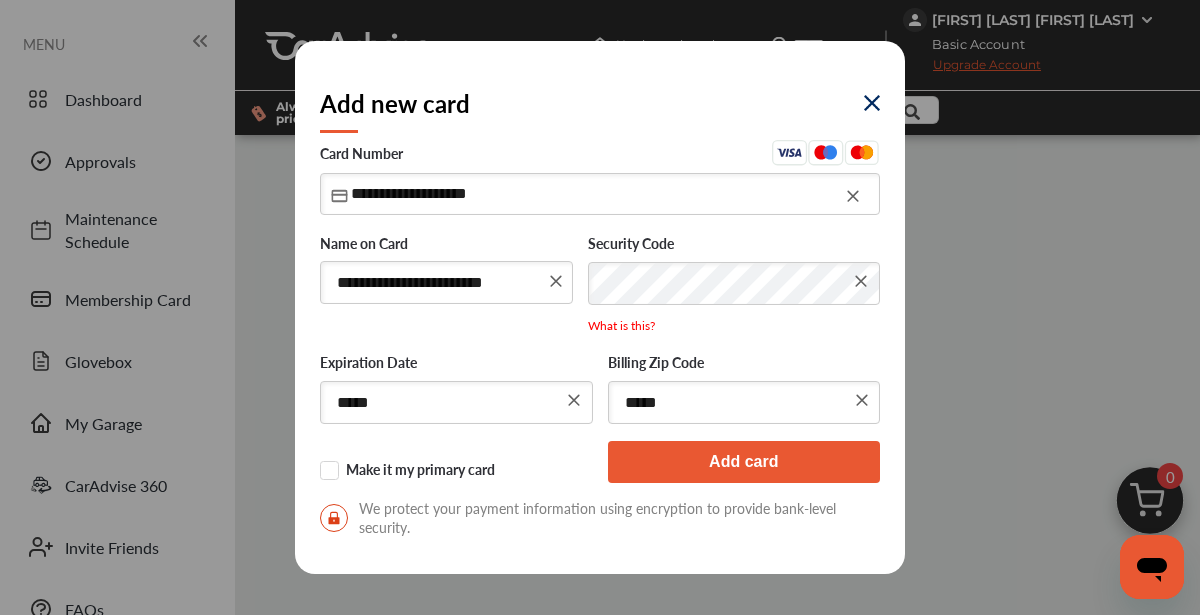 type on "**********" 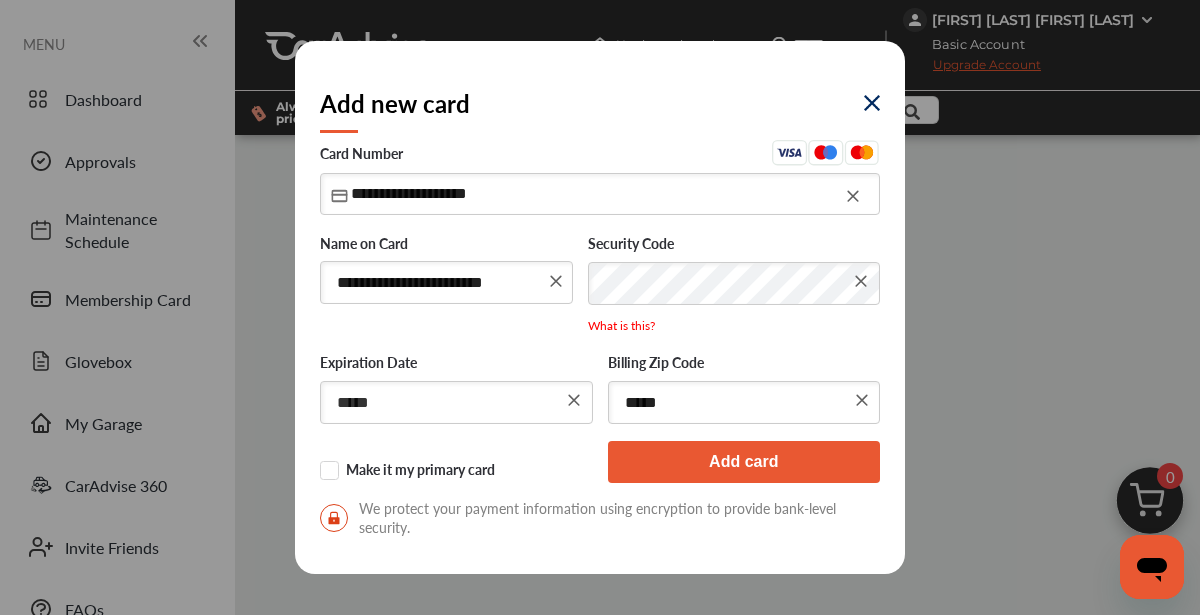 click on "*****" at bounding box center (456, 402) 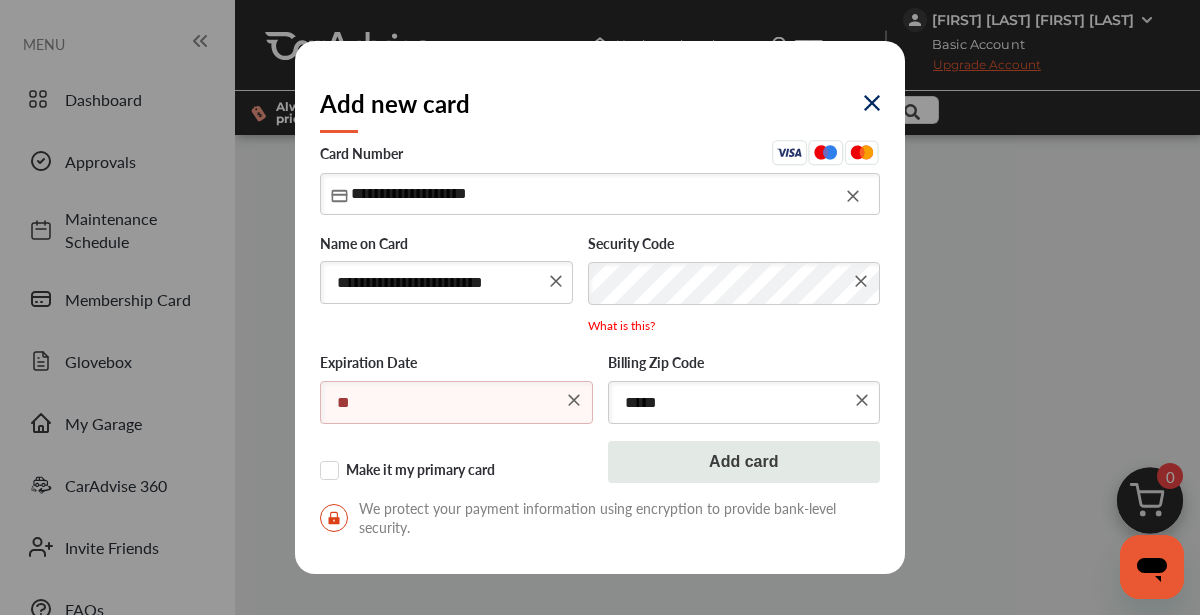 type on "*" 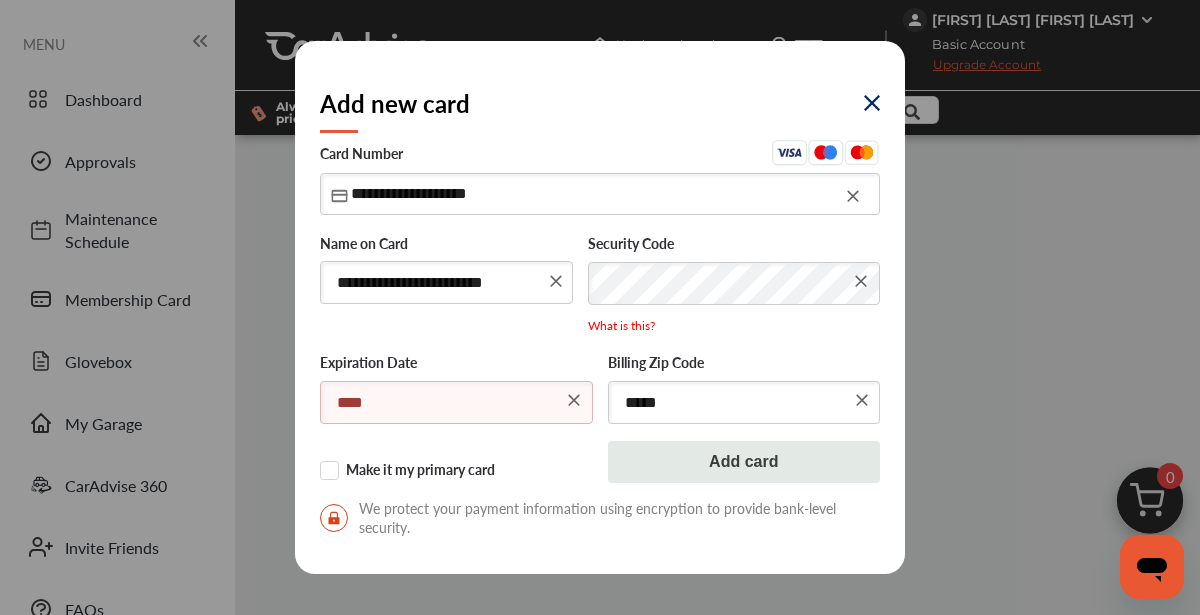 type on "*****" 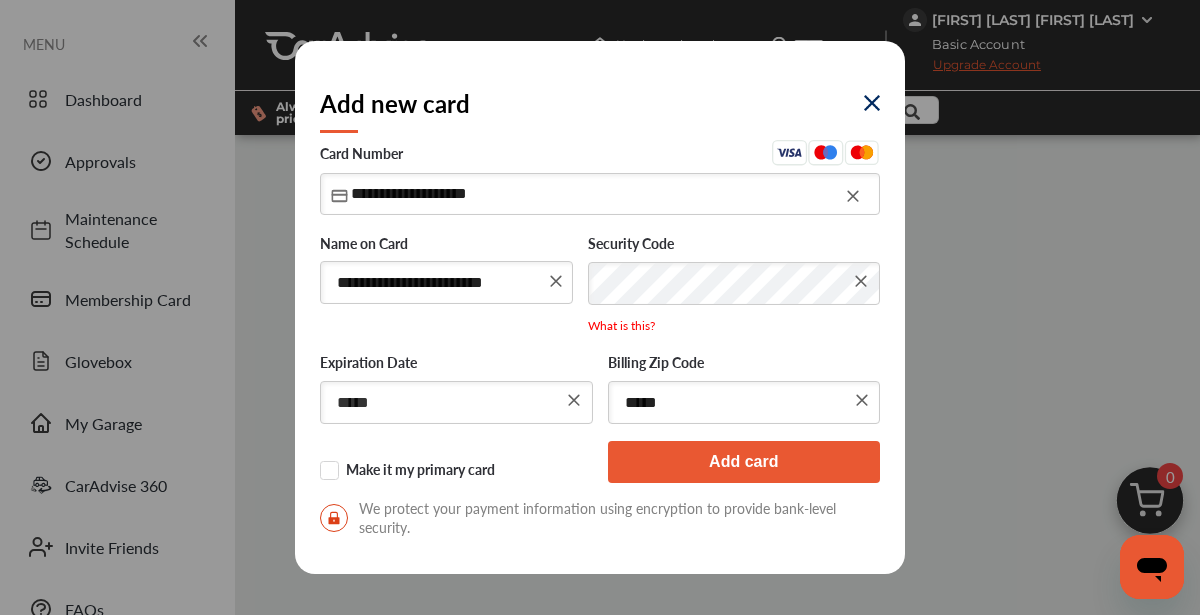scroll, scrollTop: 15, scrollLeft: 0, axis: vertical 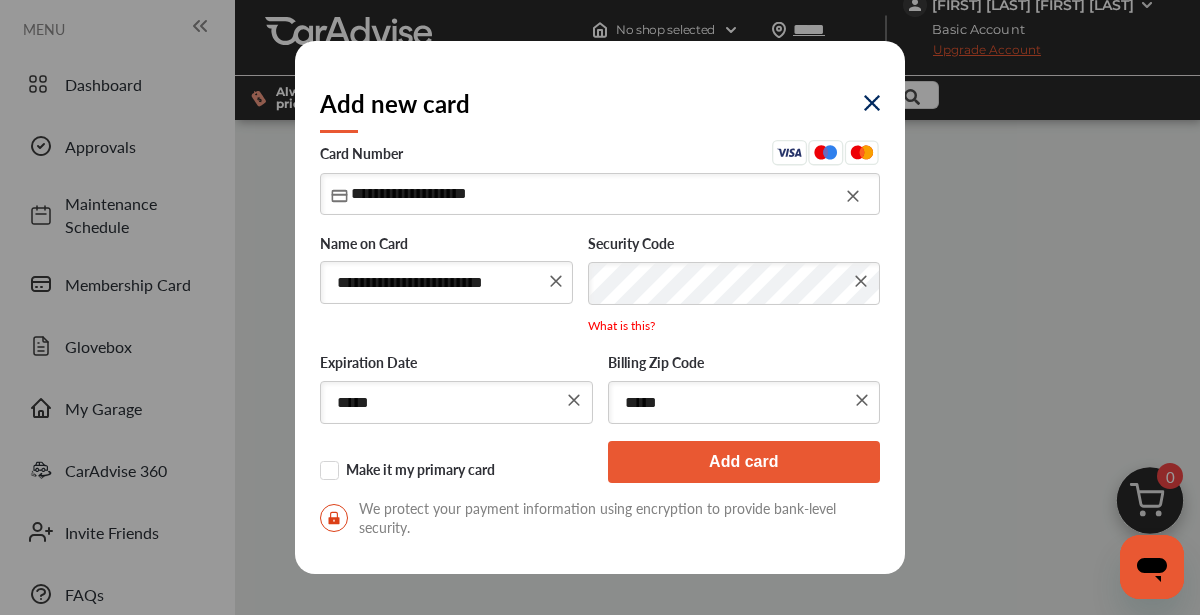 click on "Add card" at bounding box center [744, 462] 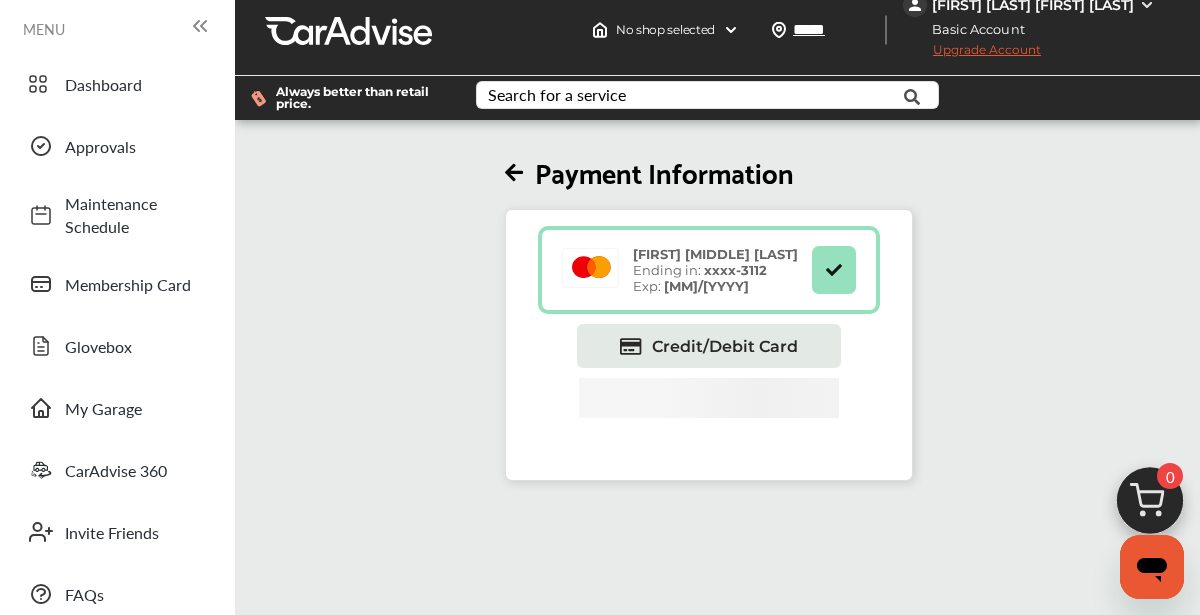 scroll, scrollTop: 1, scrollLeft: 0, axis: vertical 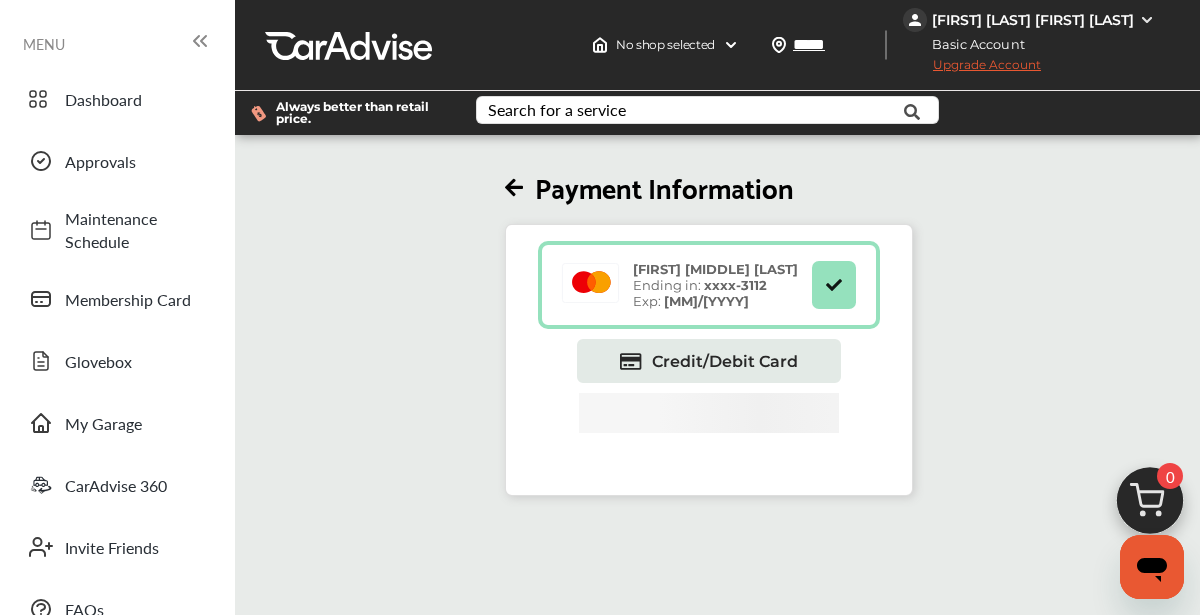 click at bounding box center (514, 188) 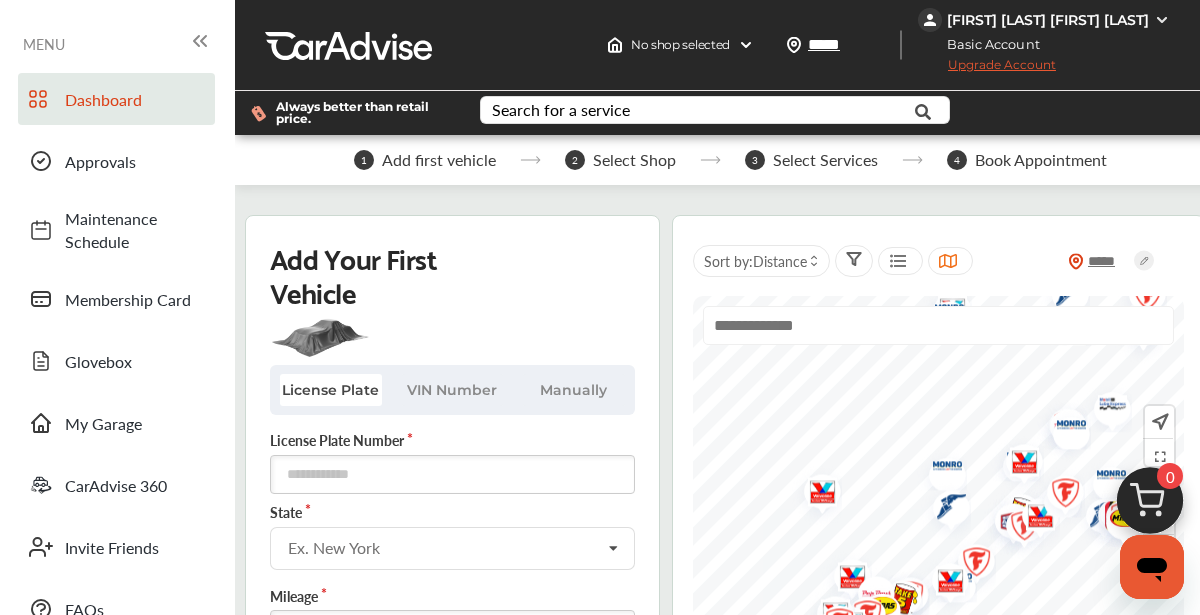 click on "Upgrade Account" at bounding box center [987, 69] 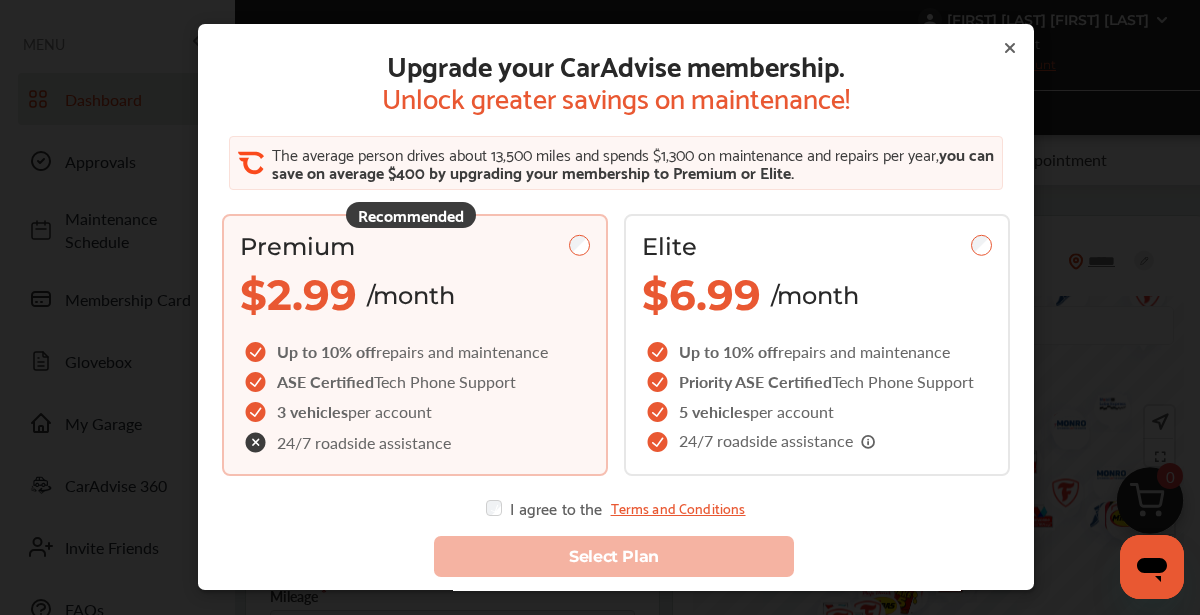 click on "Select Plan" at bounding box center (616, 546) 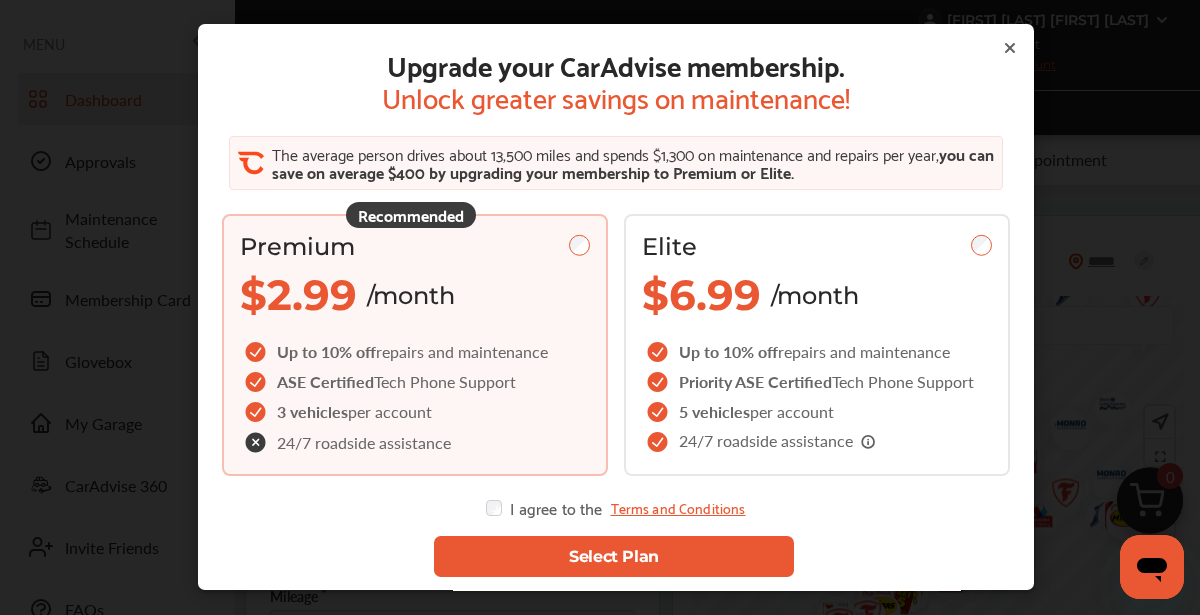 click on "Select Plan" at bounding box center (614, 556) 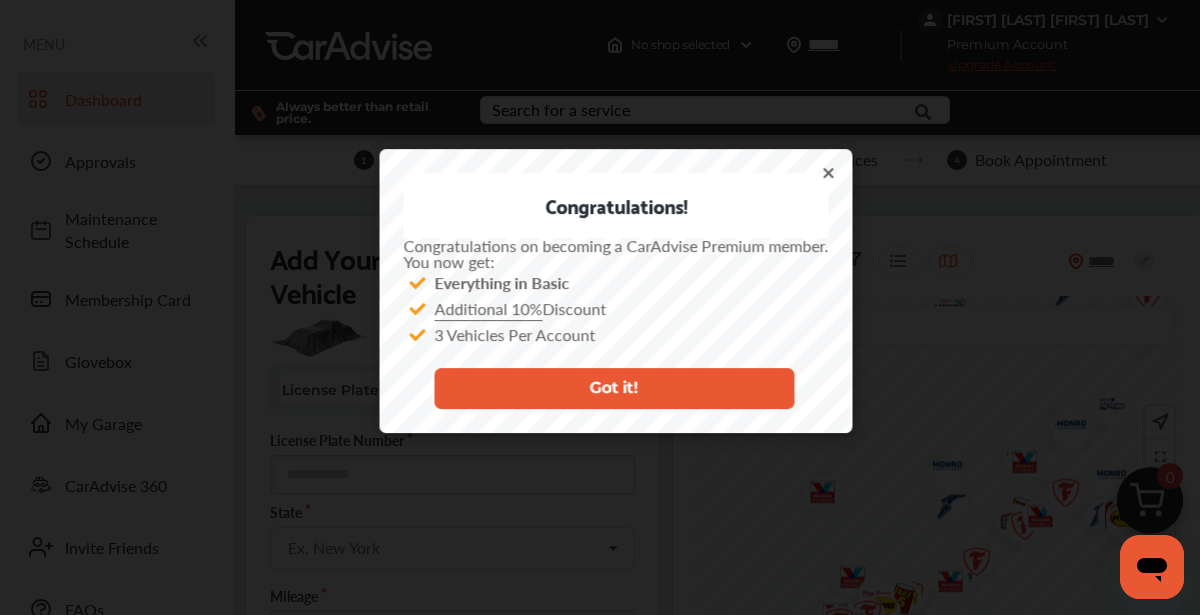 click on "Got it!" at bounding box center (614, 388) 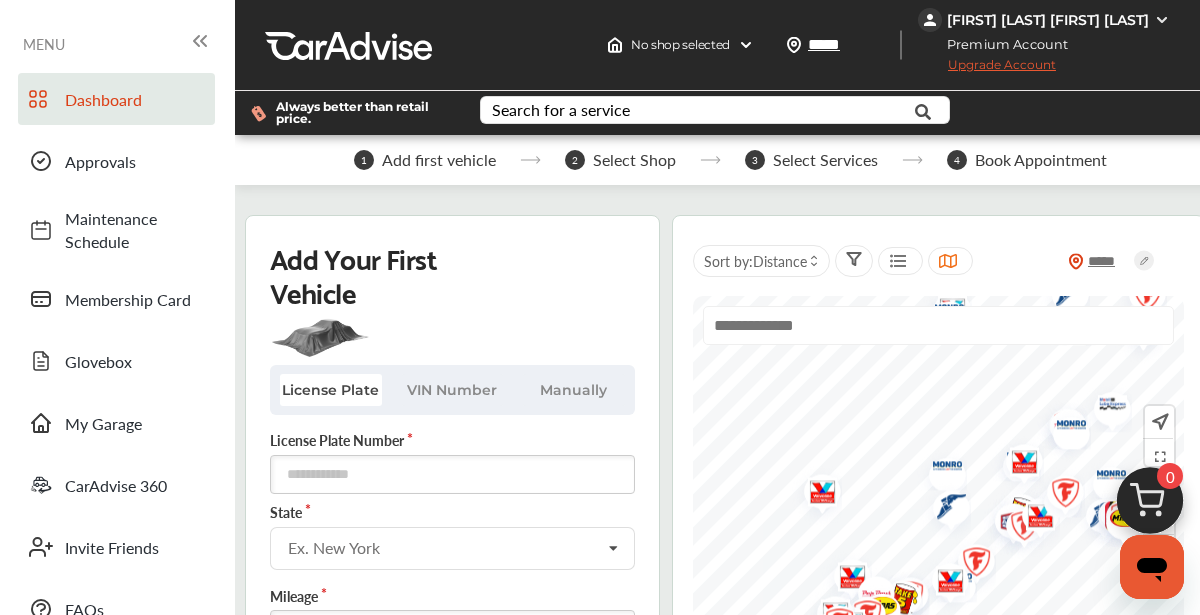 scroll, scrollTop: 227, scrollLeft: 0, axis: vertical 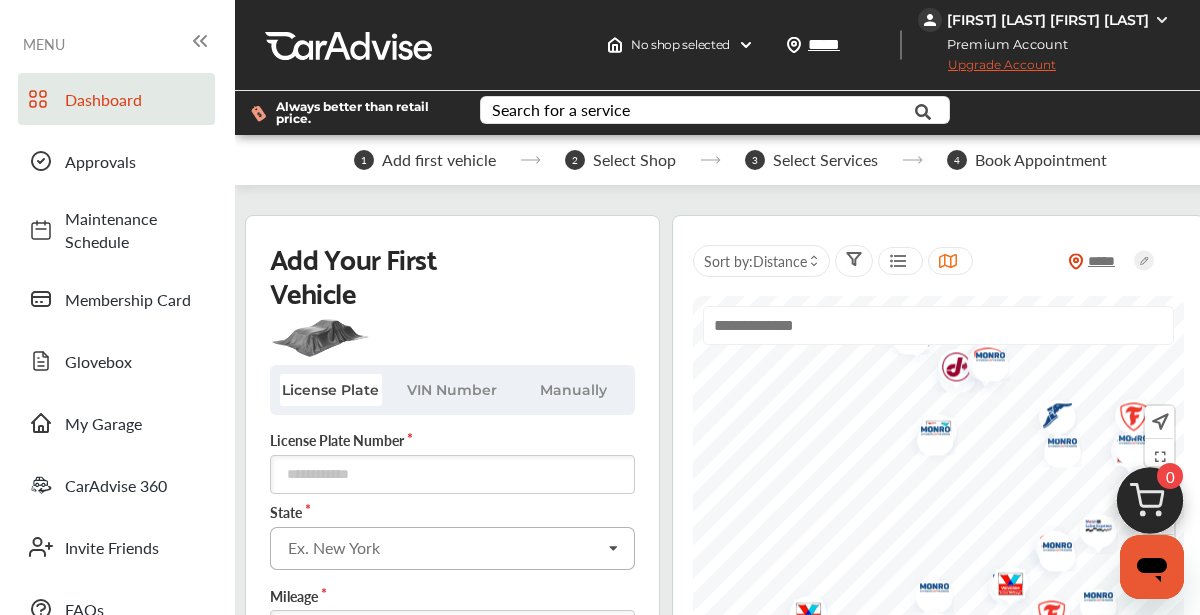 click at bounding box center [614, 549] 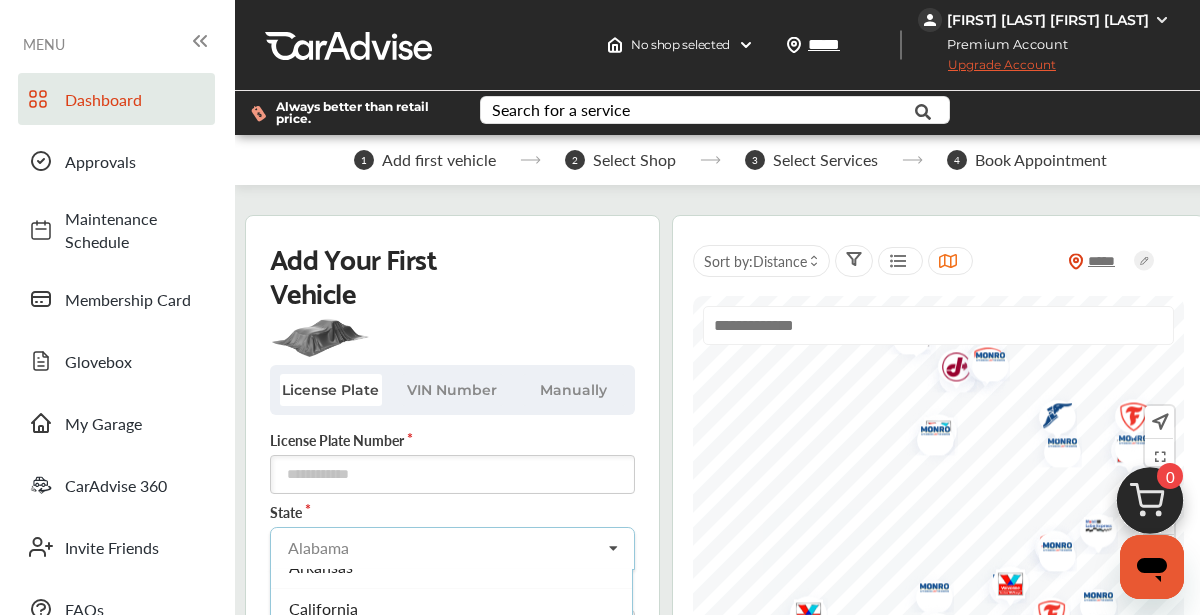 scroll, scrollTop: 192, scrollLeft: 0, axis: vertical 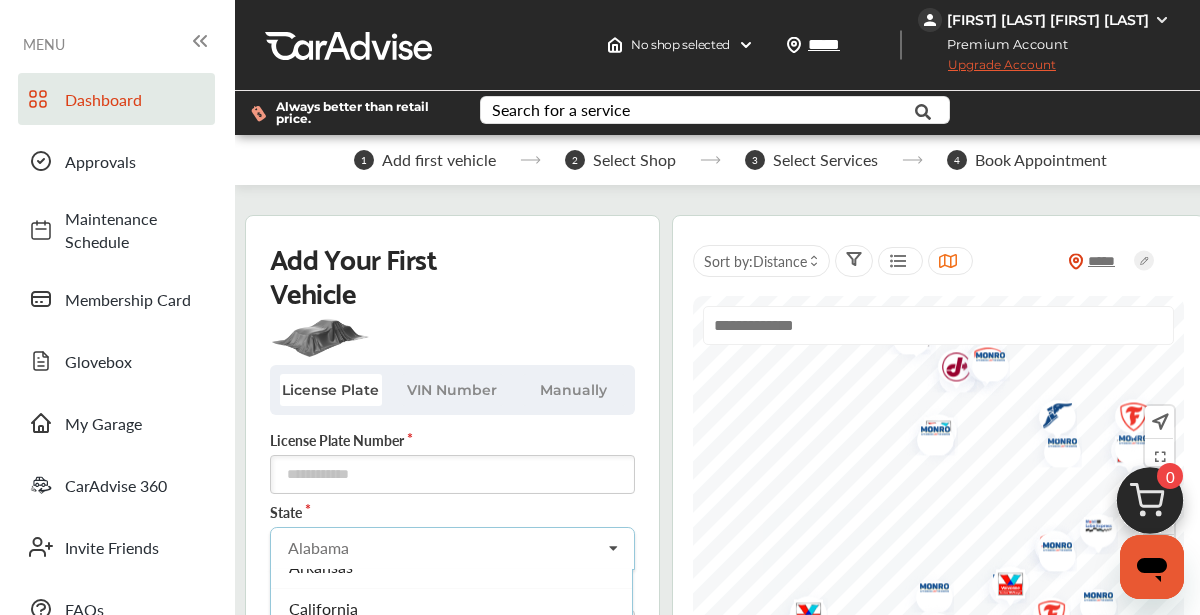 click on "Connecticut" at bounding box center [332, 692] 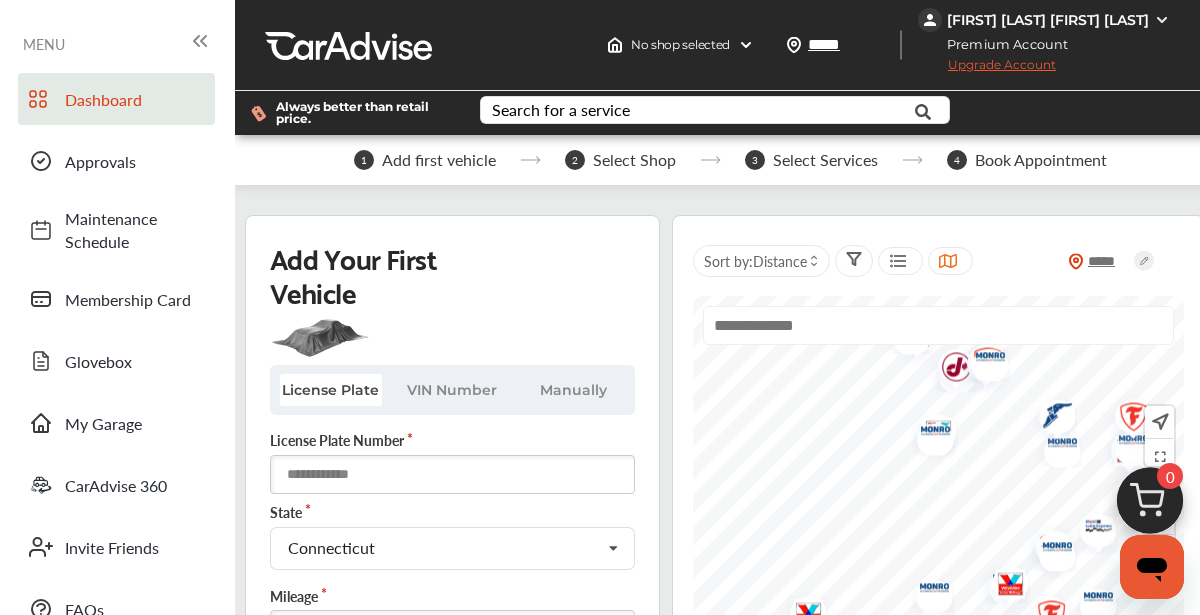 click at bounding box center (452, 474) 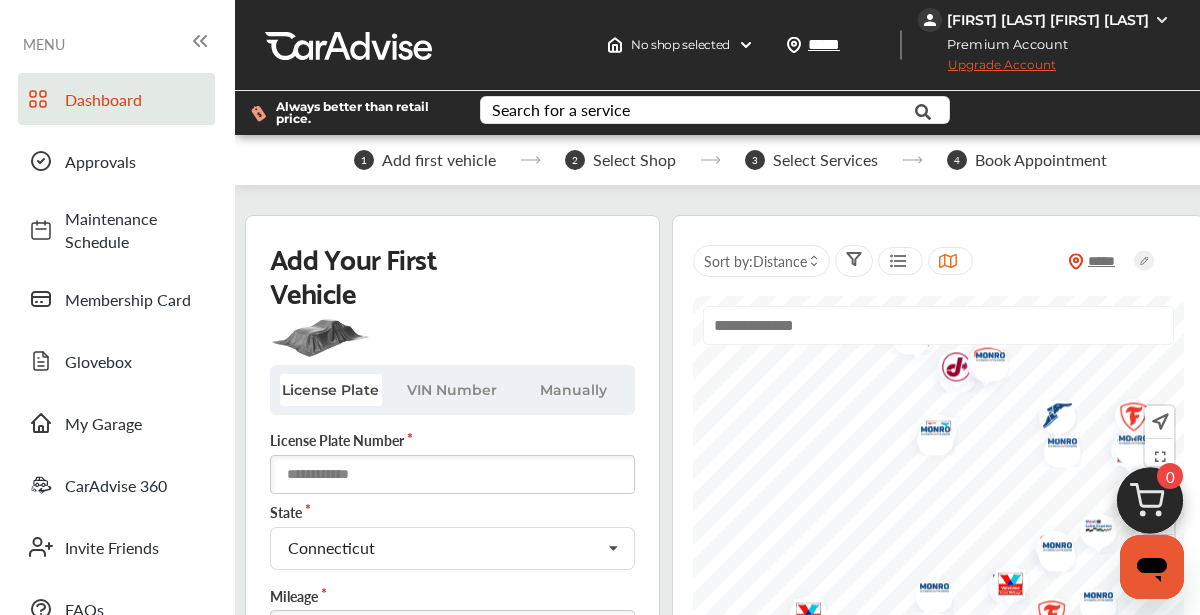 scroll, scrollTop: 72, scrollLeft: 0, axis: vertical 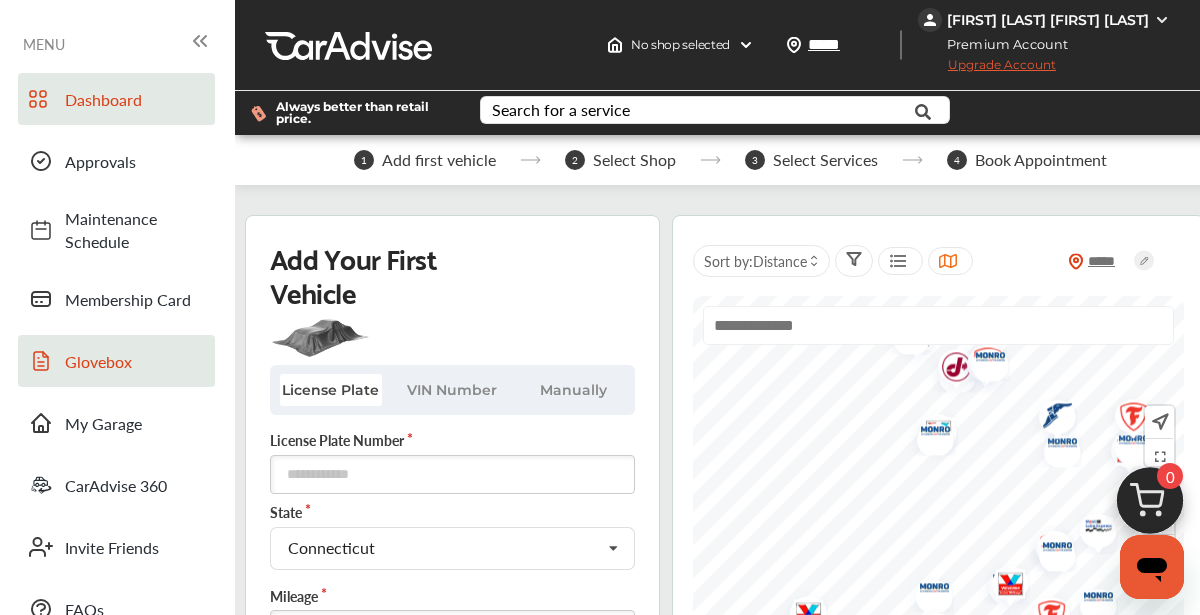 click on "Glovebox" at bounding box center [135, 361] 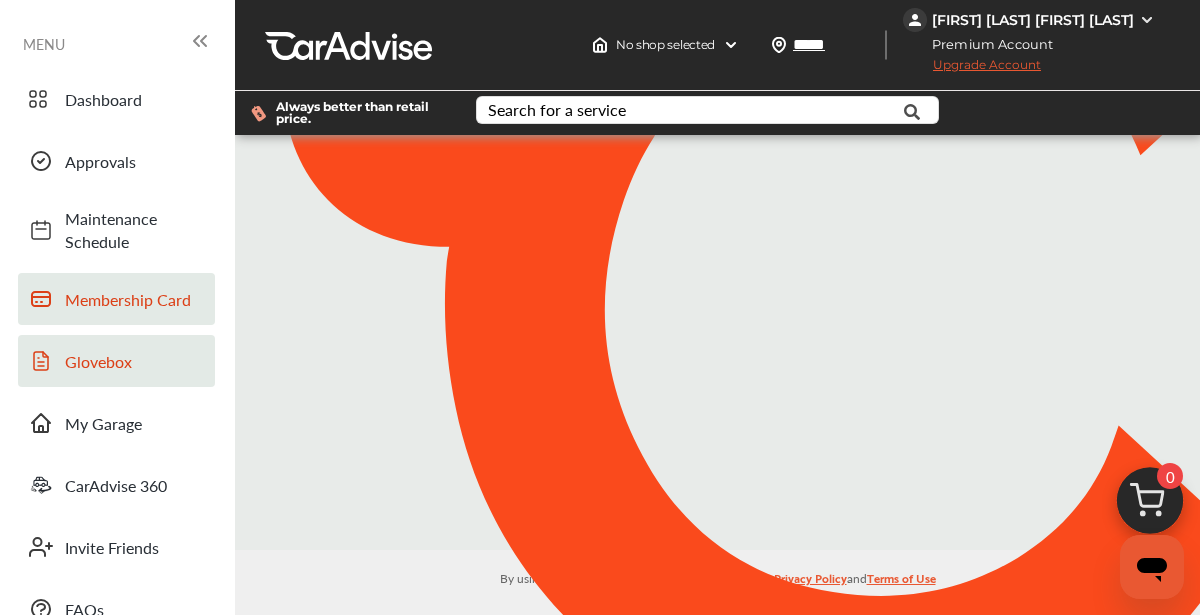 click on "Membership Card" at bounding box center (135, 299) 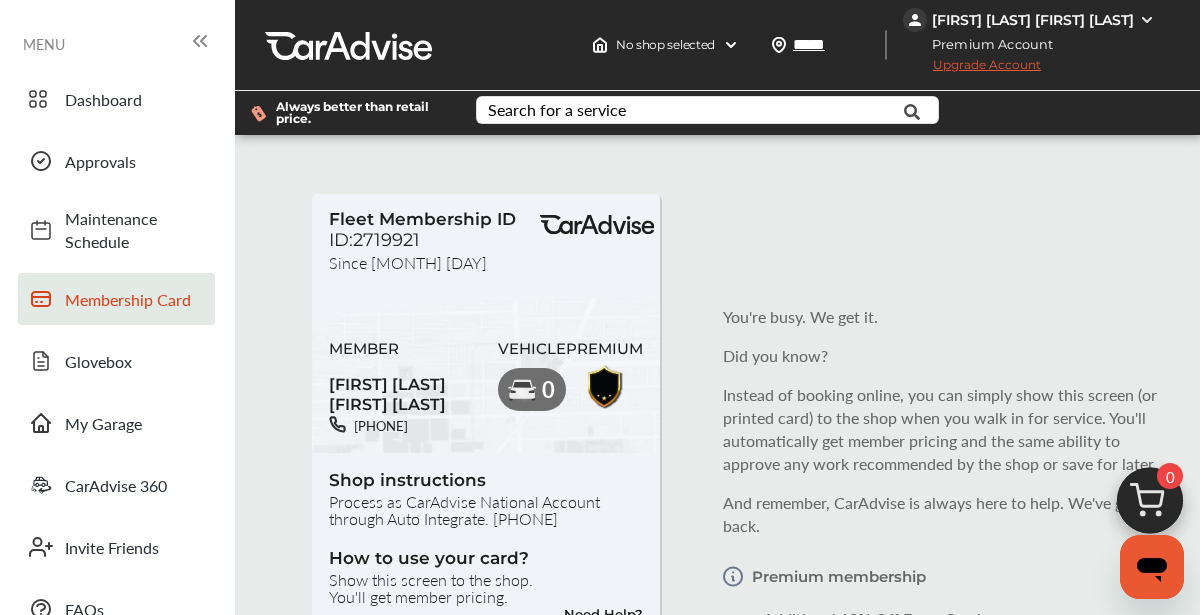 scroll, scrollTop: 6, scrollLeft: 0, axis: vertical 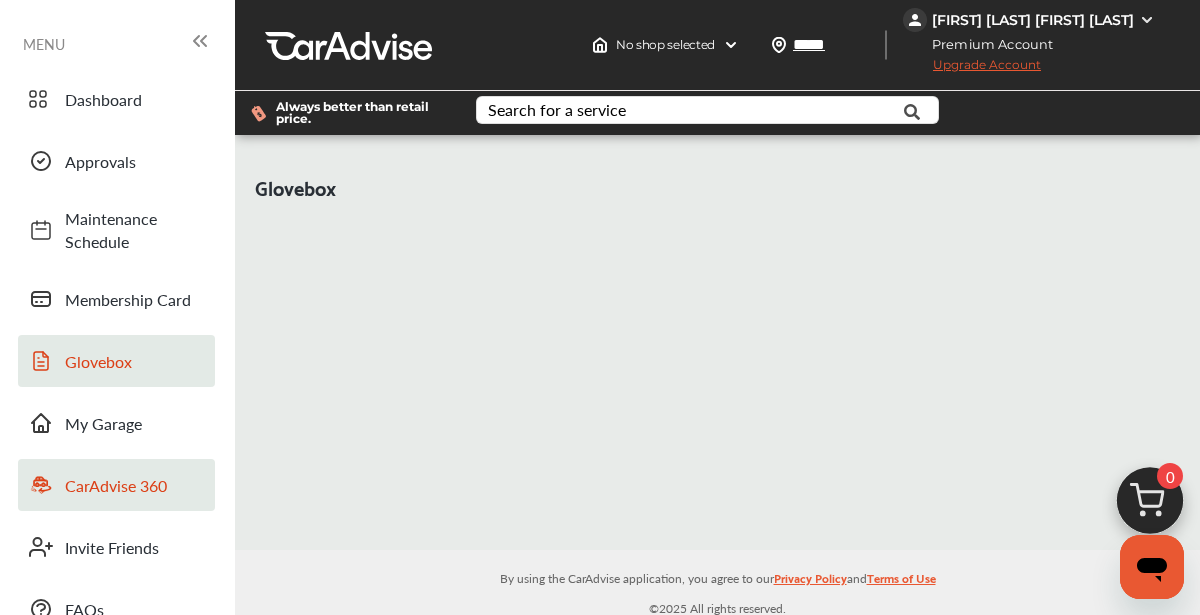 click on "CarAdvise 360" at bounding box center [135, 485] 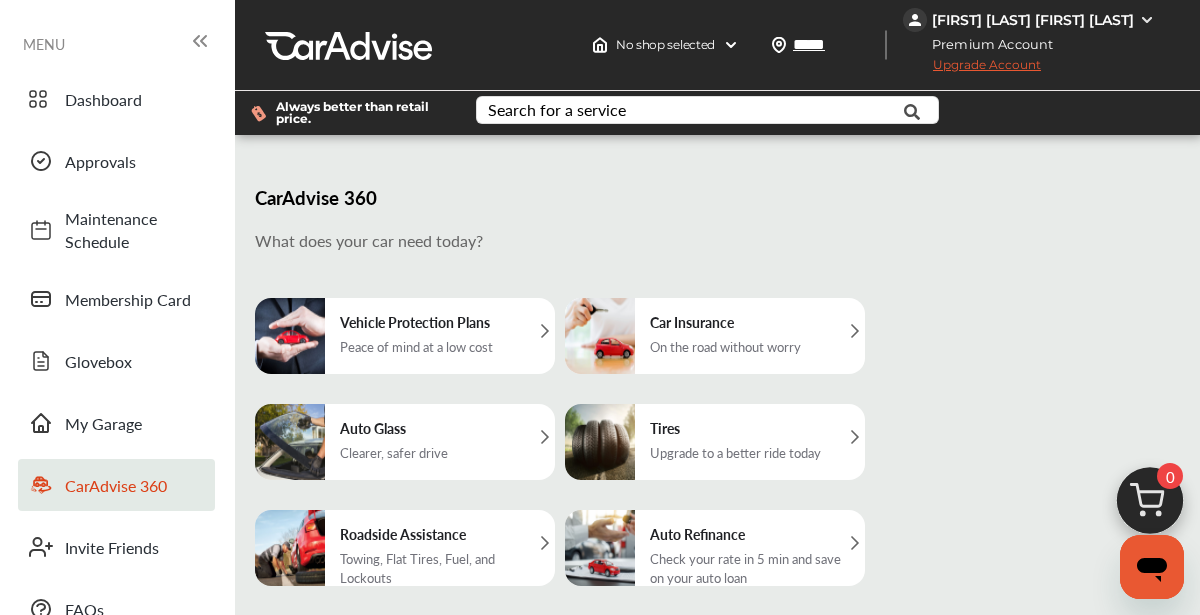 click on "Roadside Assistance" at bounding box center (442, 534) 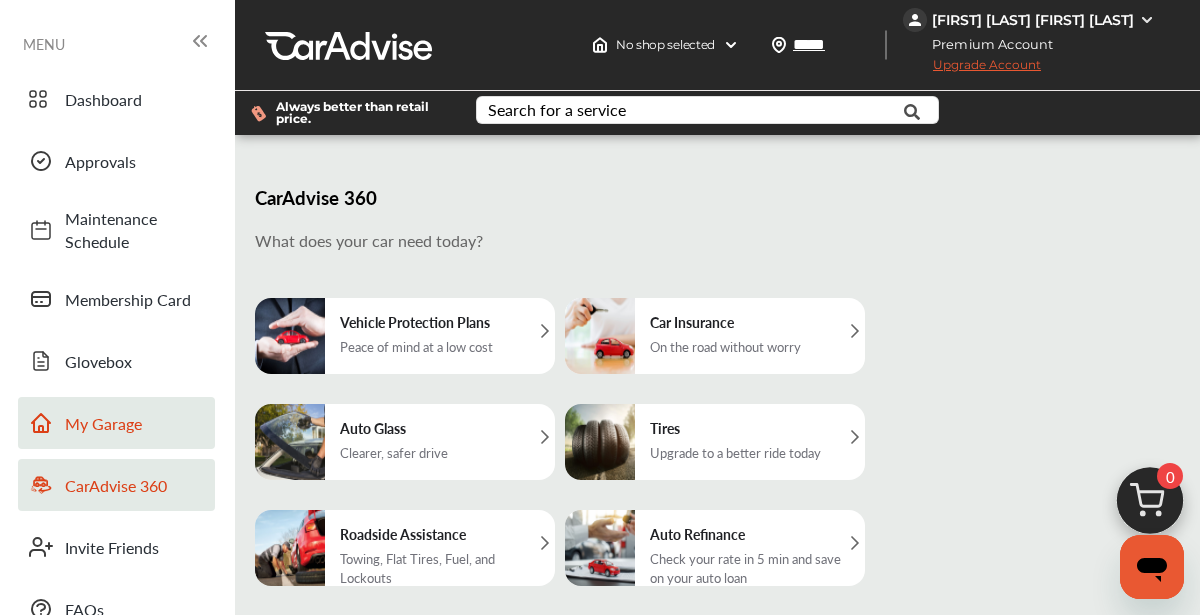 click on "My Garage" at bounding box center [135, 423] 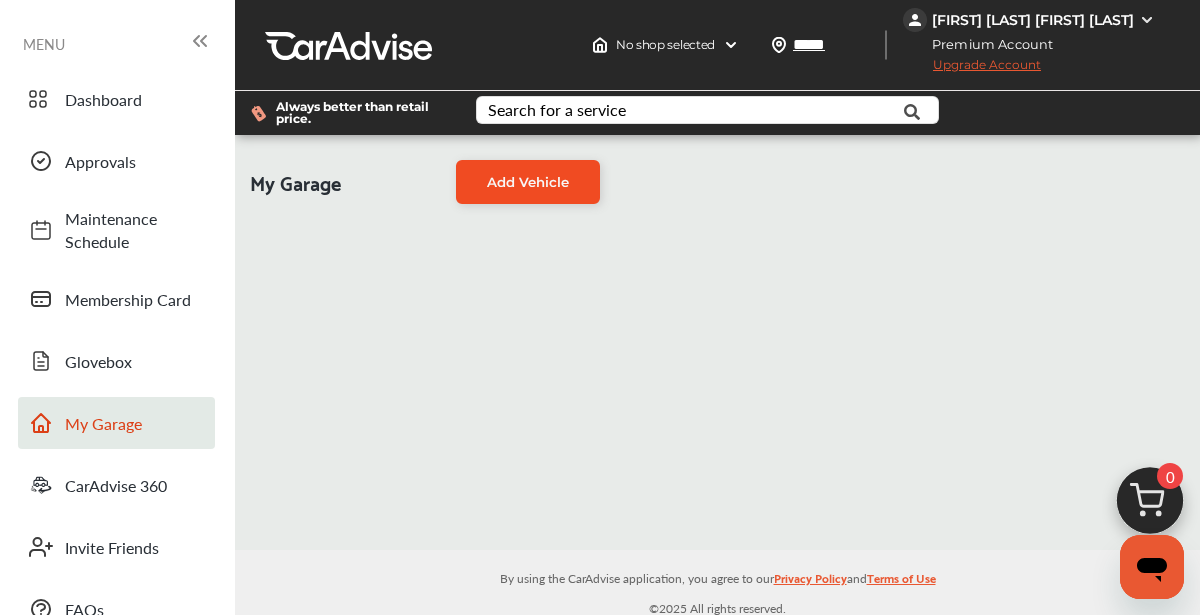 click on "Add Vehicle" at bounding box center (528, 182) 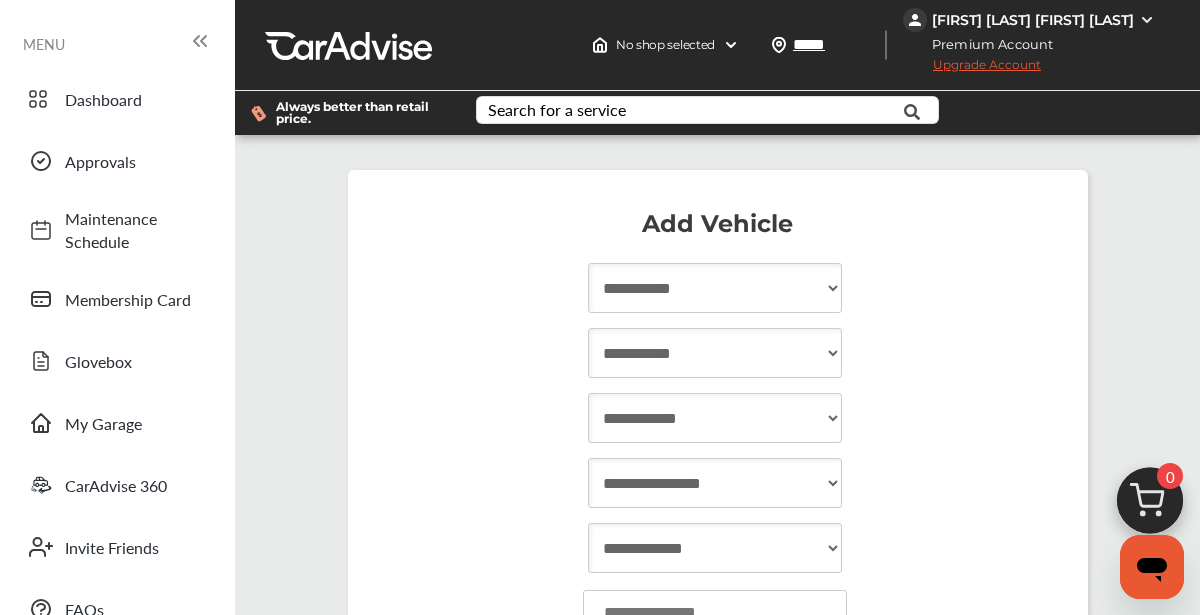 click on "**********" at bounding box center (715, 288) 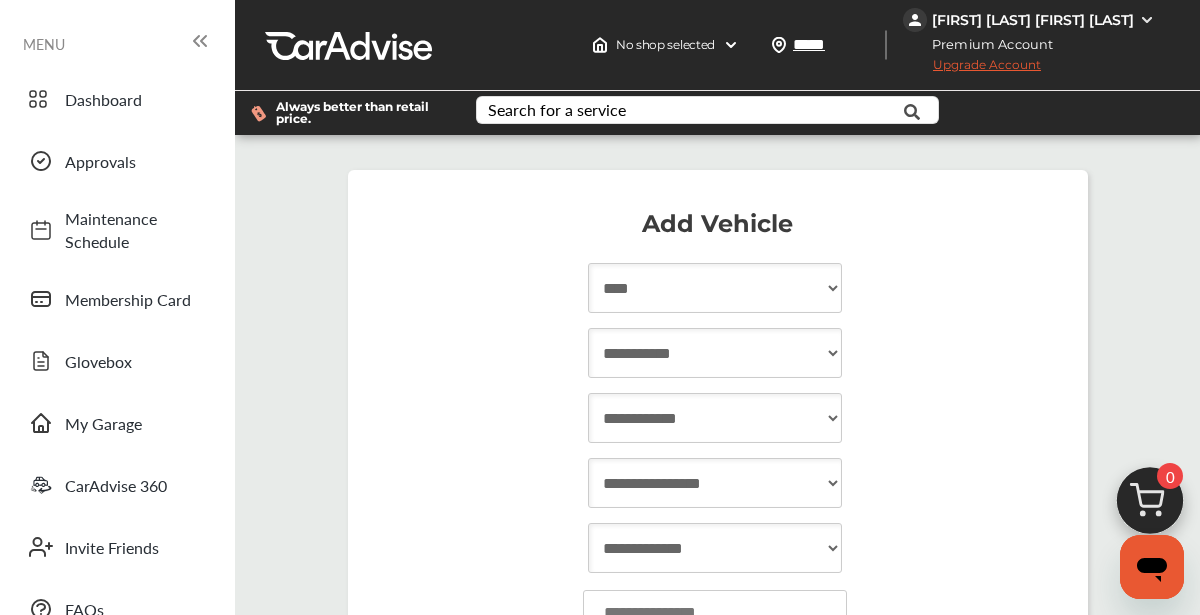 click on "**********" at bounding box center (715, 288) 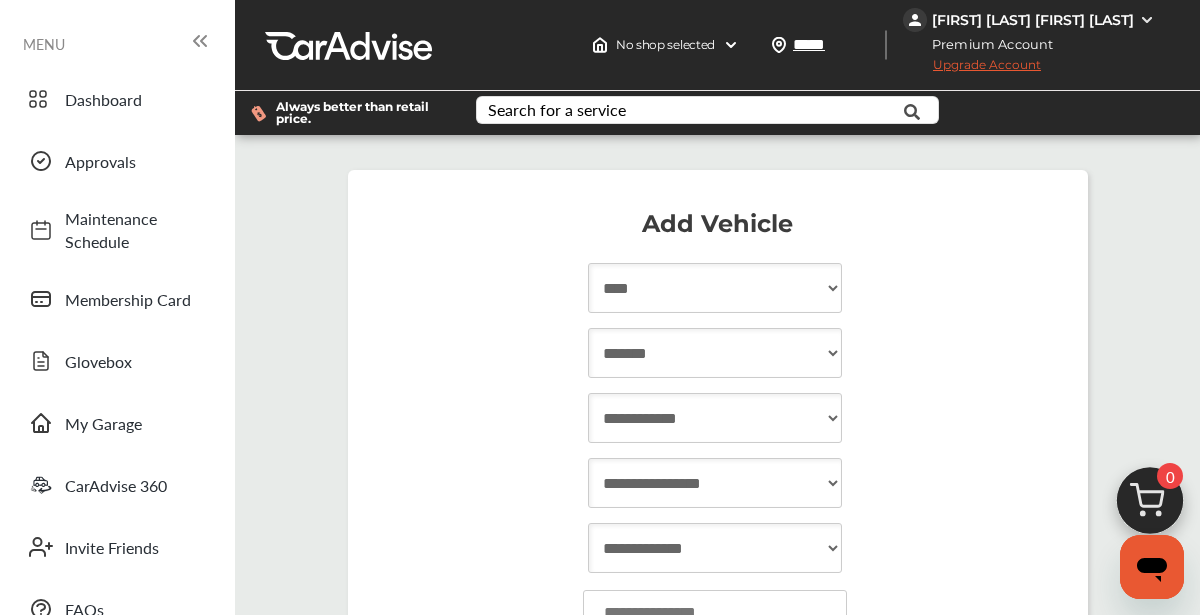 click on "**********" at bounding box center [715, 353] 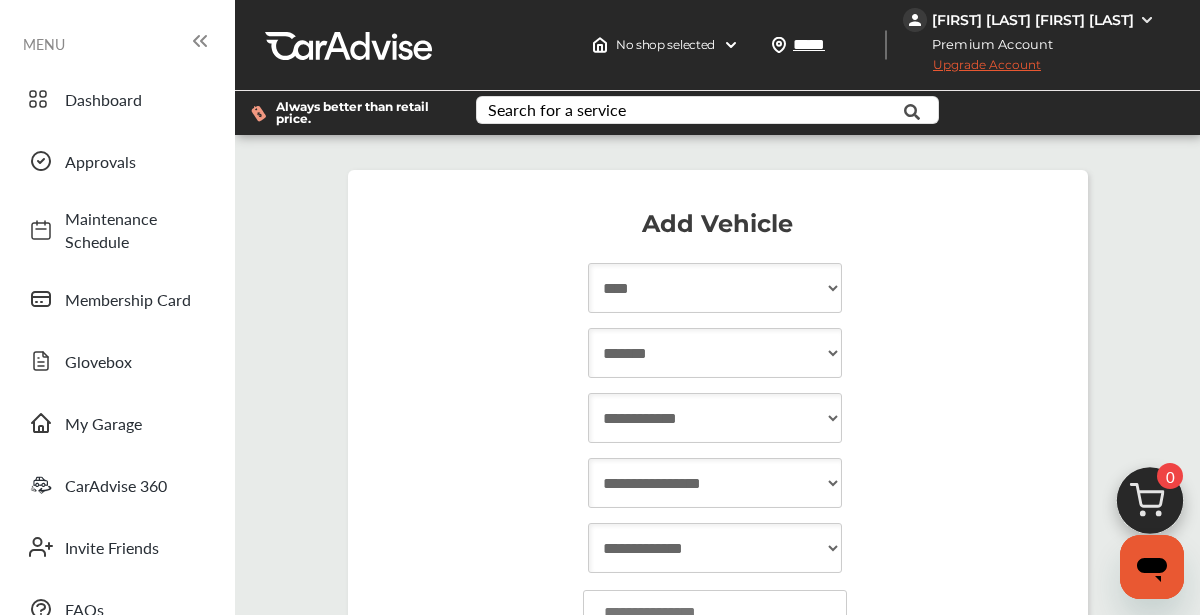 click on "**********" at bounding box center [715, 418] 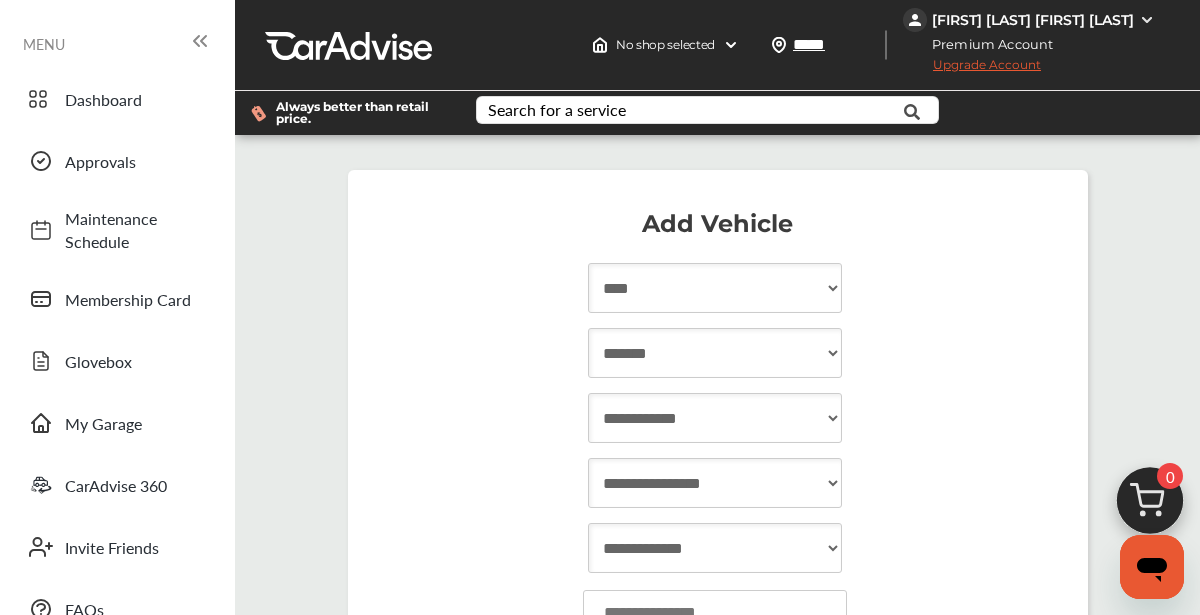 select on "********" 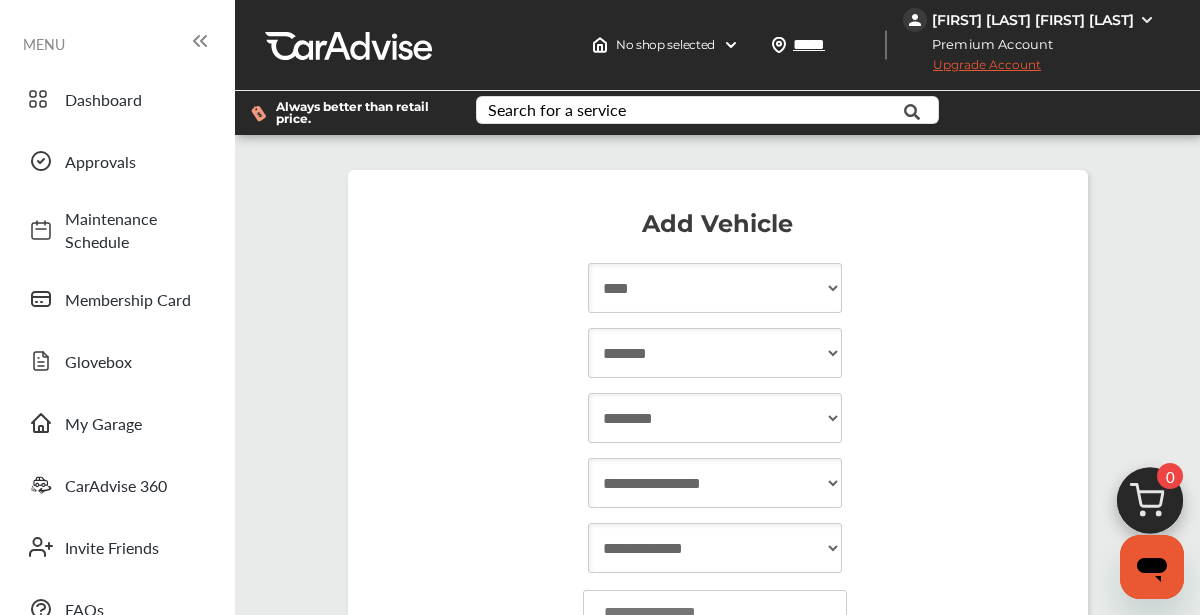 click on "**********" at bounding box center [715, 418] 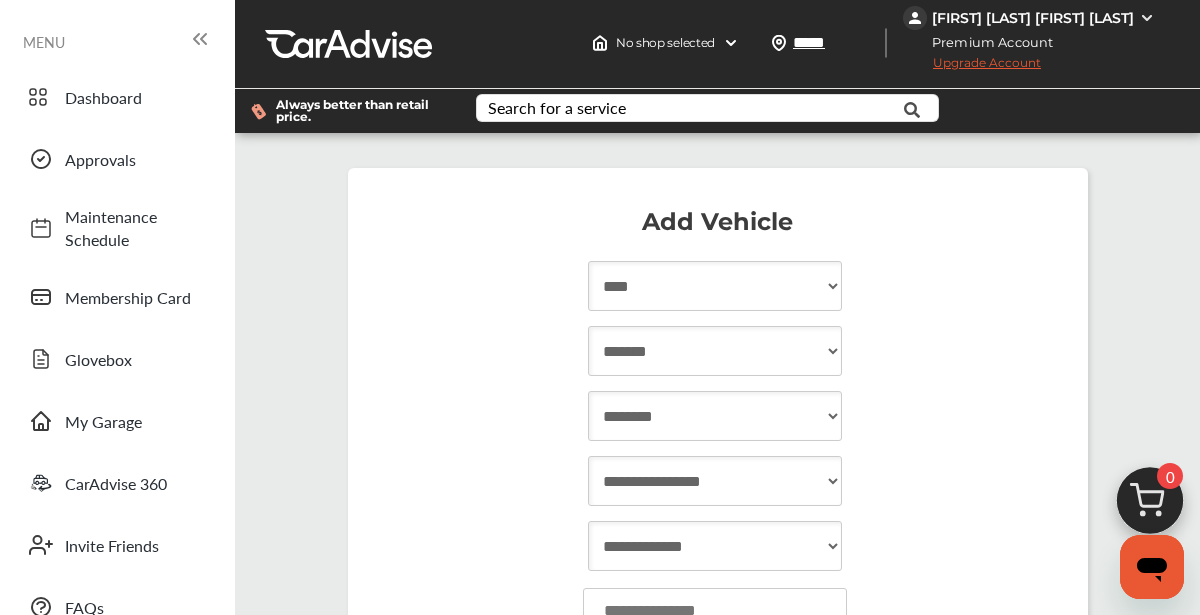 click on "**********" at bounding box center [715, 416] 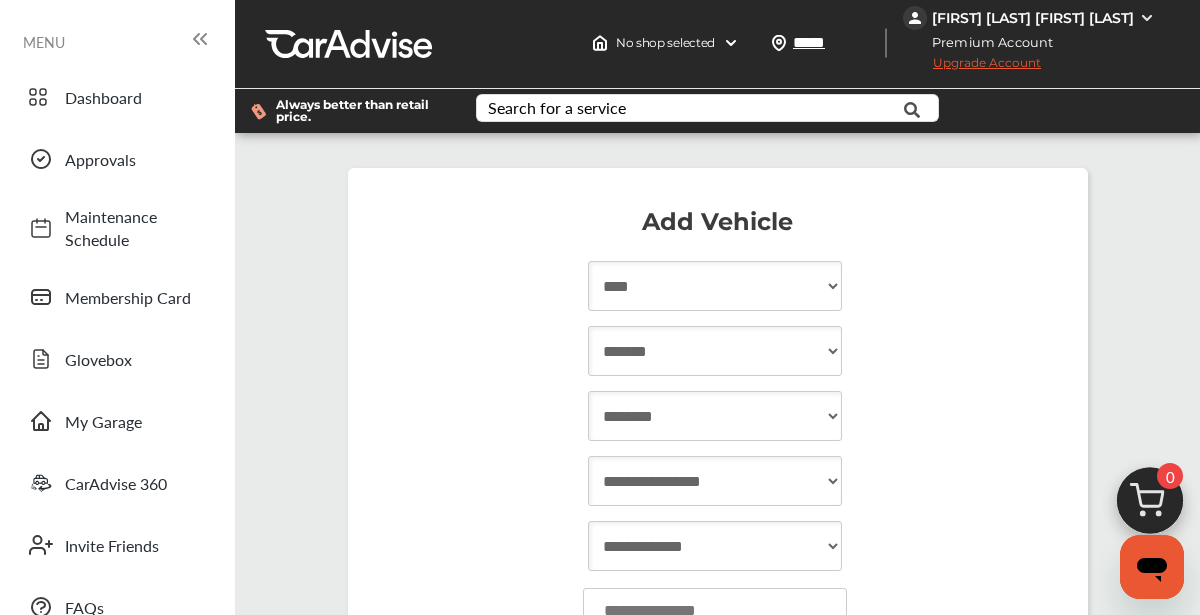click on "**********" at bounding box center [715, 481] 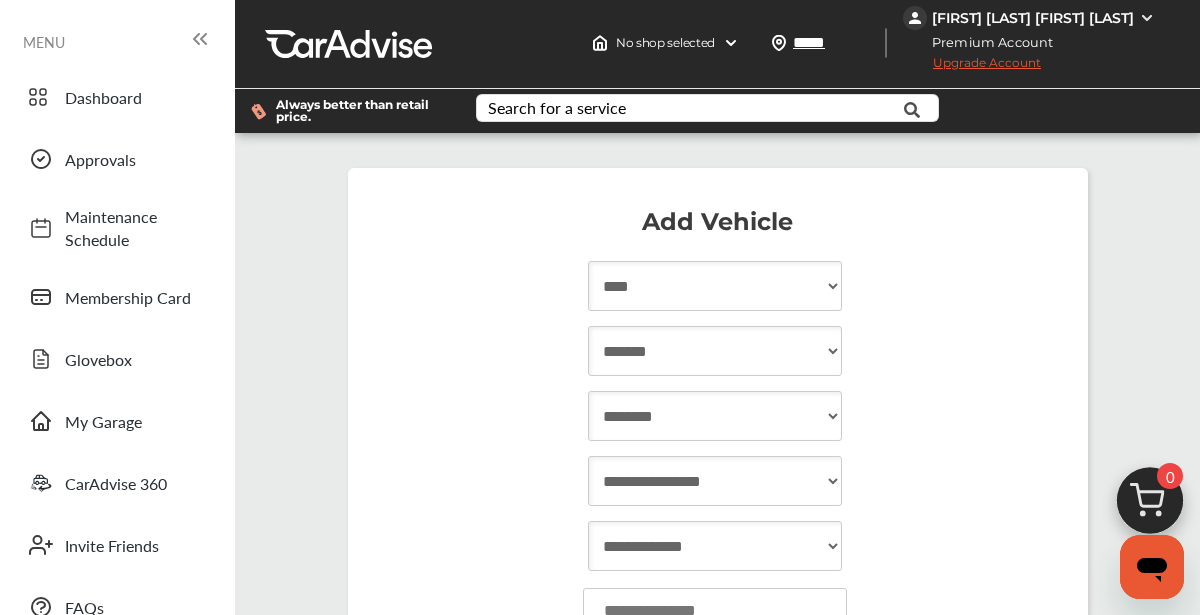 select on "**" 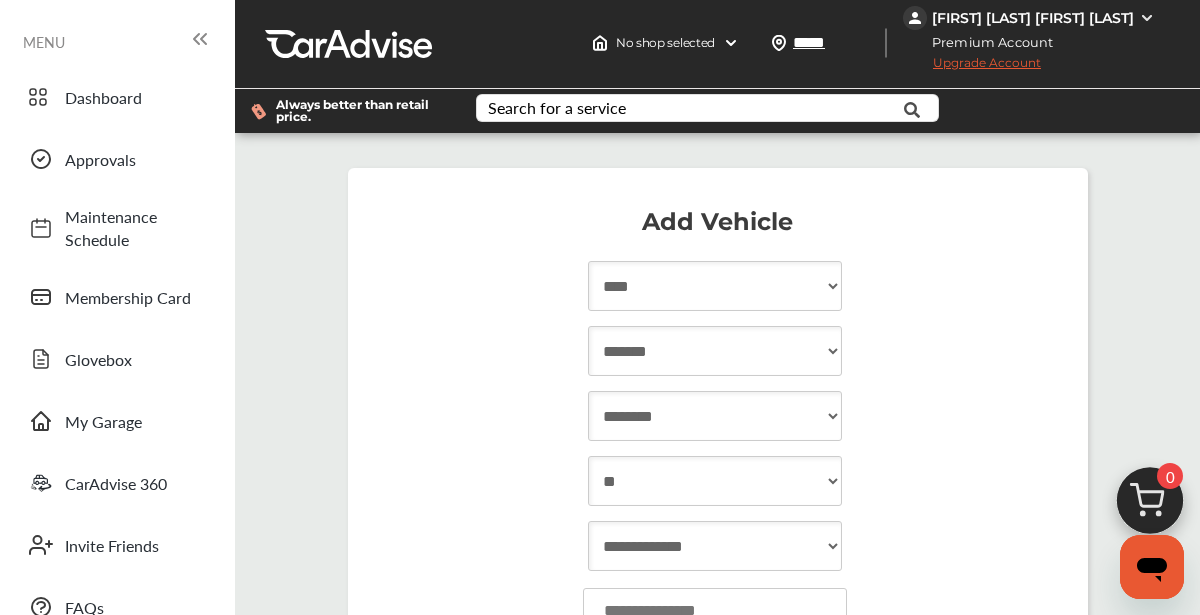 click on "**********" at bounding box center [715, 481] 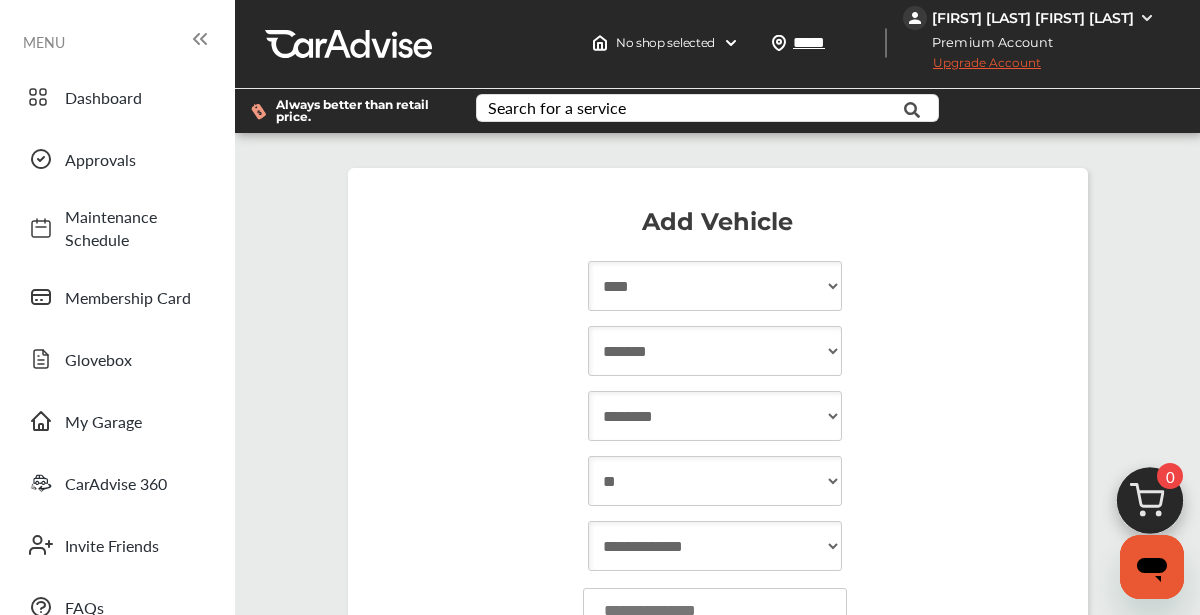 click on "**********" at bounding box center (715, 546) 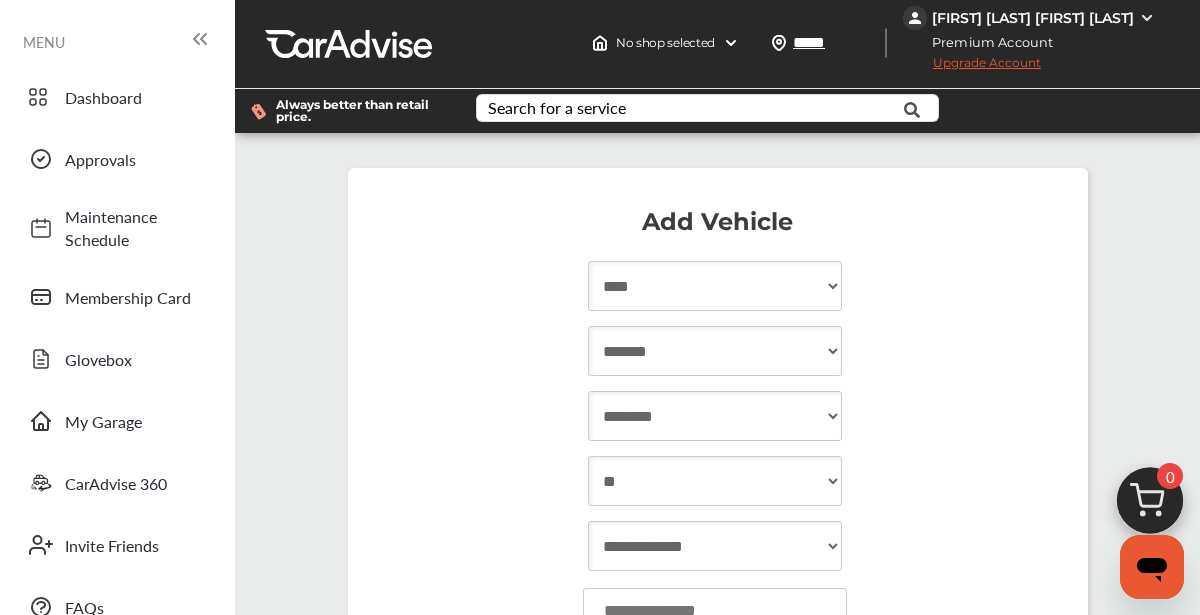 select on "**********" 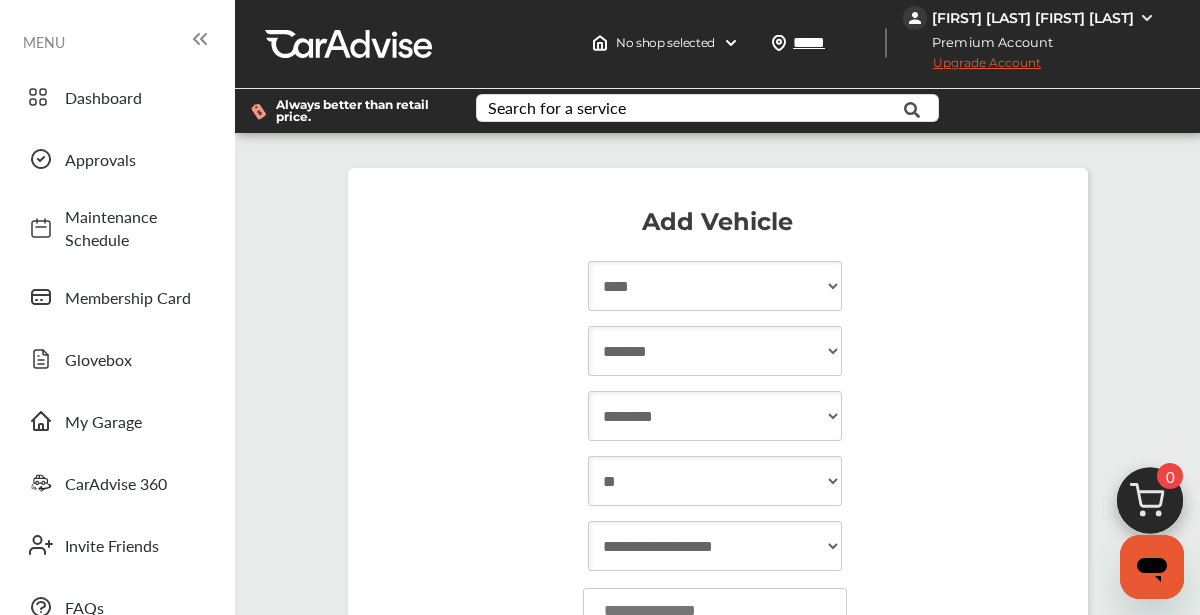 click on "**********" at bounding box center [715, 546] 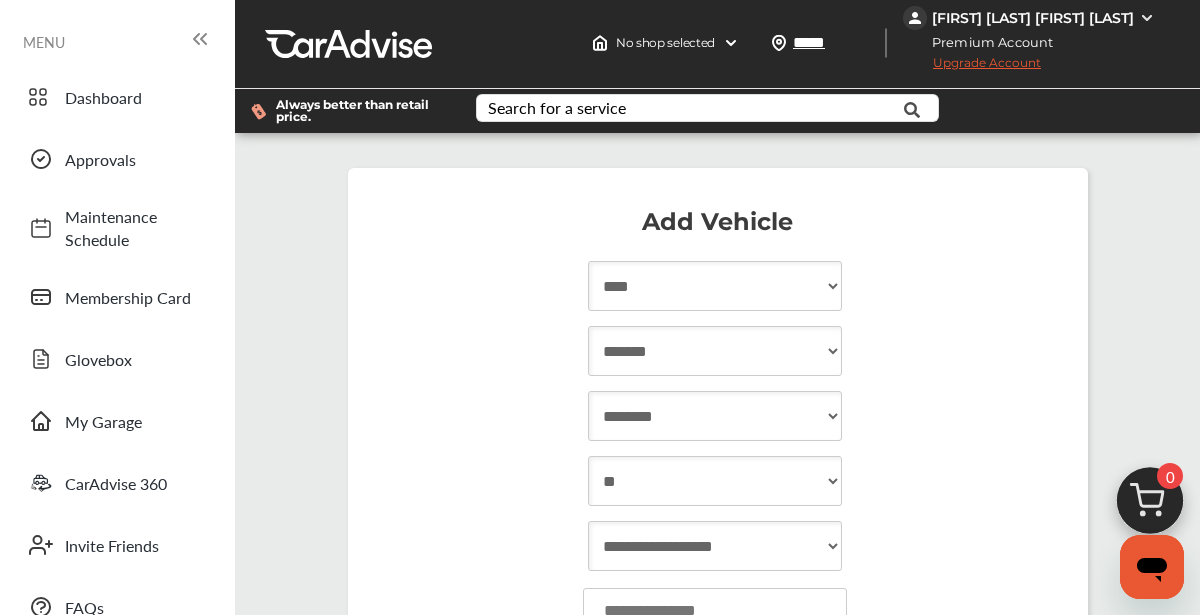 scroll, scrollTop: 283, scrollLeft: 0, axis: vertical 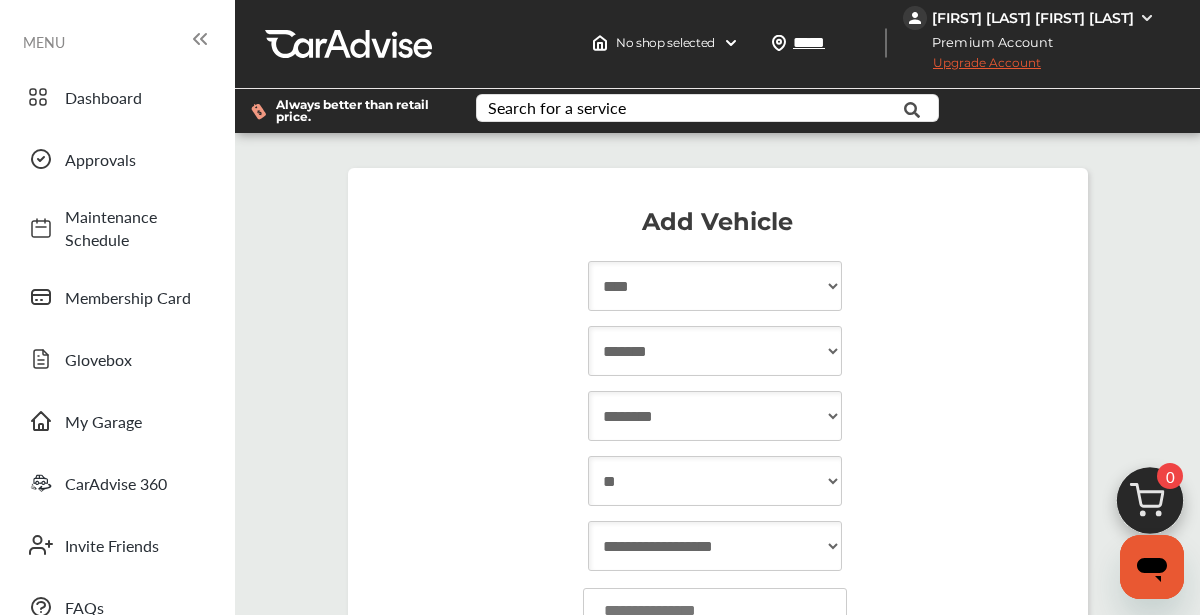 click on "Enter Vin" at bounding box center [646, 668] 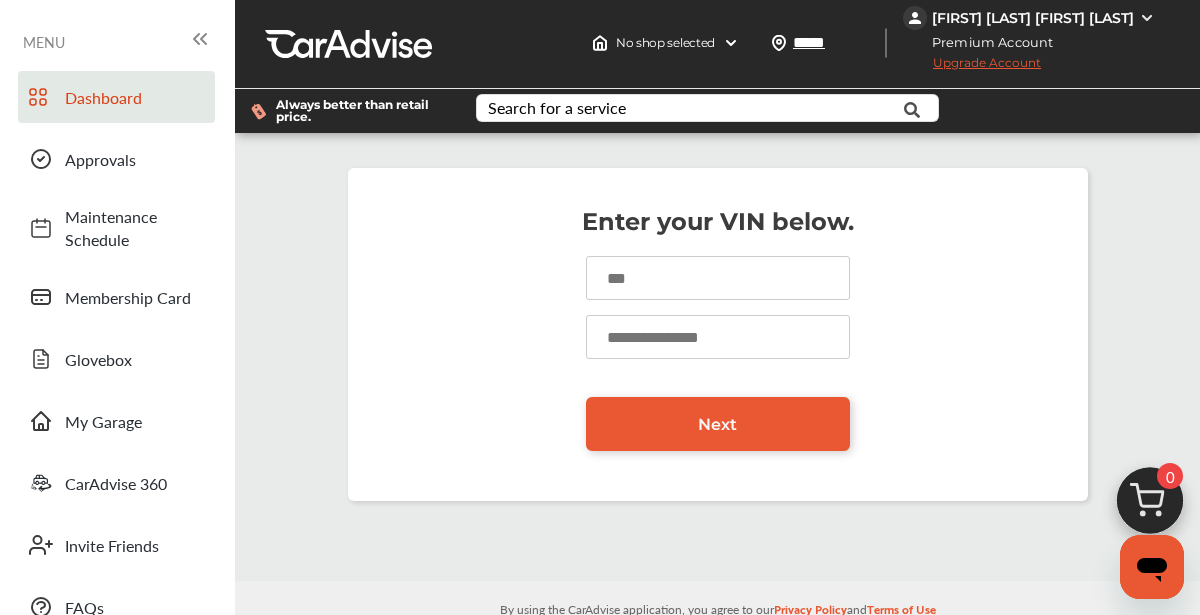 click on "Dashboard" at bounding box center [135, 97] 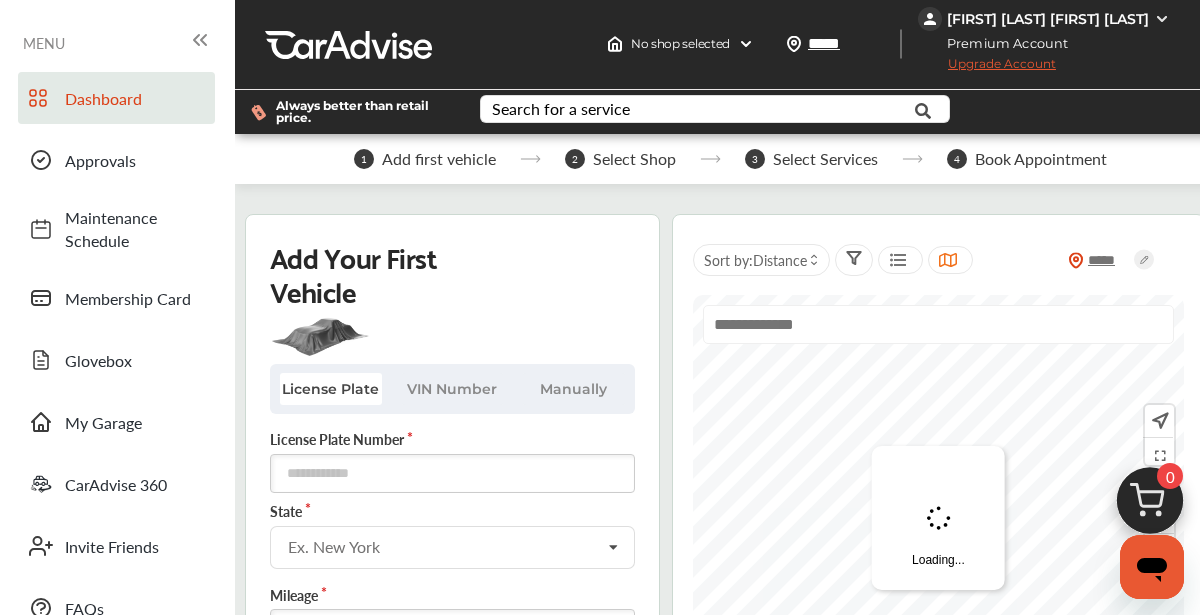 scroll, scrollTop: 0, scrollLeft: 0, axis: both 